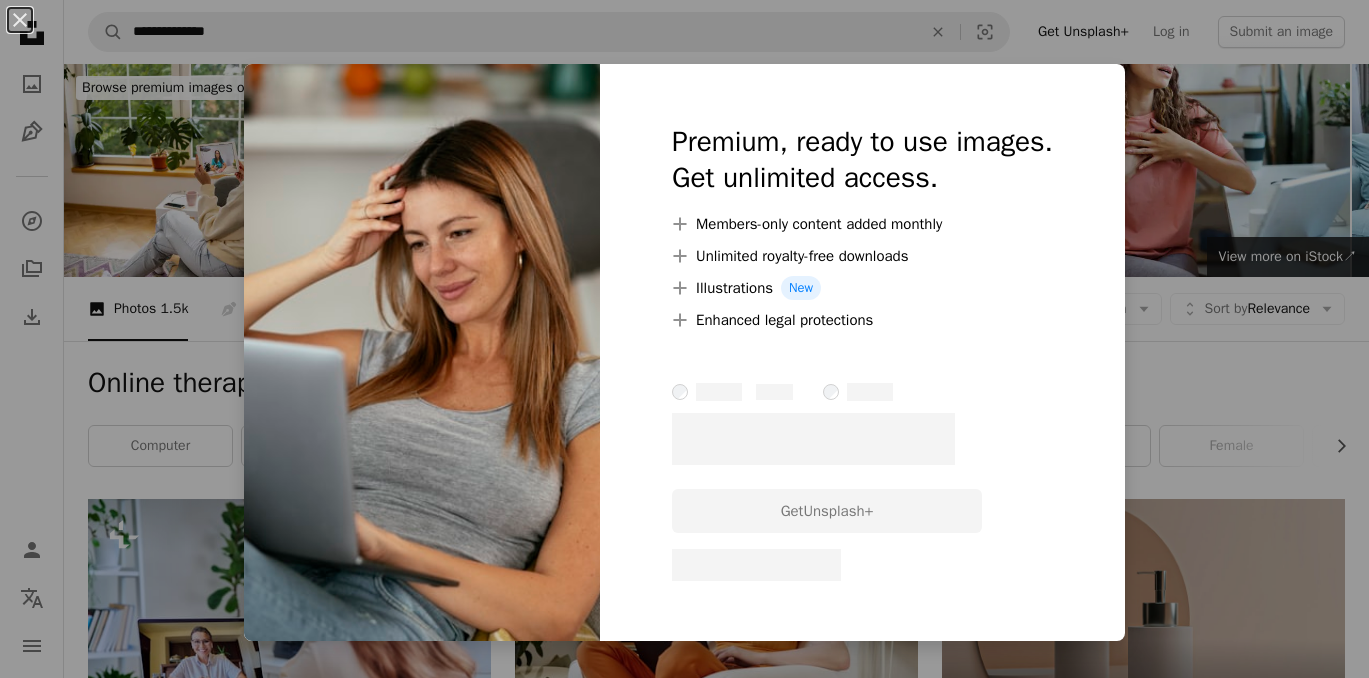 scroll, scrollTop: 317, scrollLeft: 0, axis: vertical 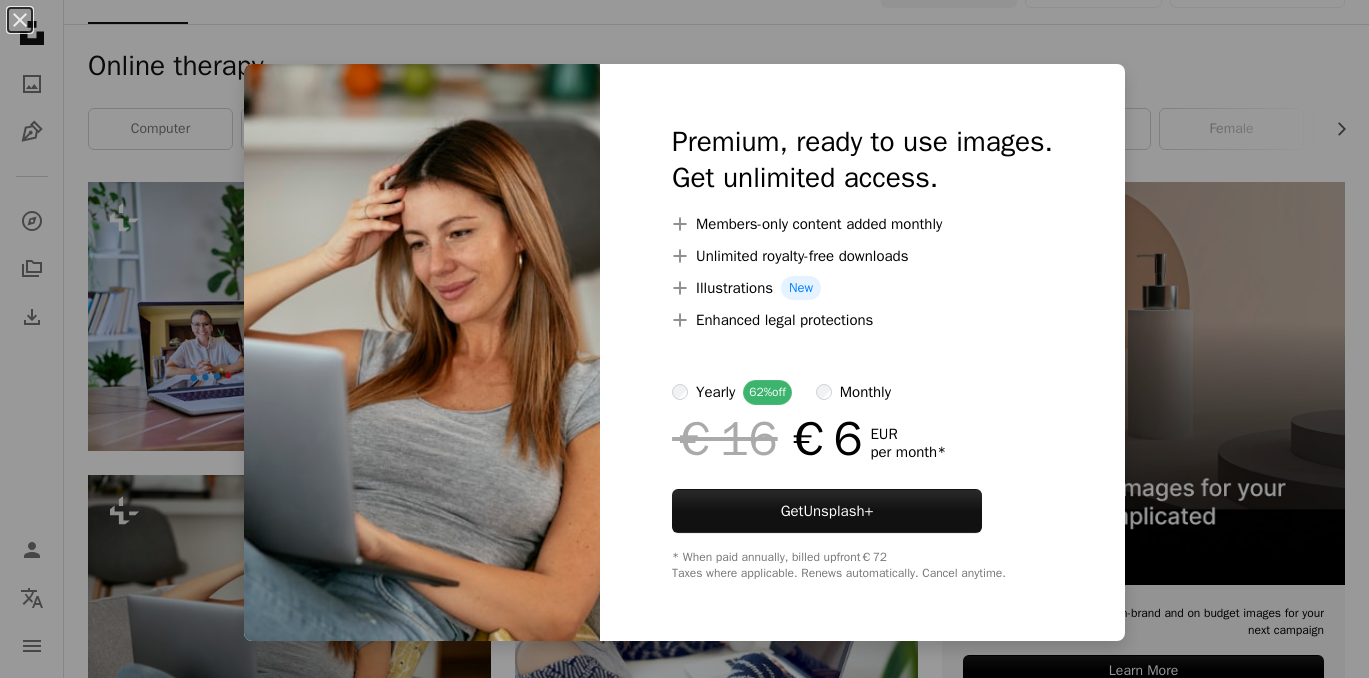 click on "An X shape Premium, ready to use images. Get unlimited access. A plus sign Members-only content added monthly A plus sign Unlimited royalty-free downloads A plus sign Illustrations  New A plus sign Enhanced legal protections yearly 62%  off monthly €16   €6 EUR per month * Get  Unsplash+ * When paid annually, billed upfront  €72 Taxes where applicable. Renews automatically. Cancel anytime." at bounding box center (684, 339) 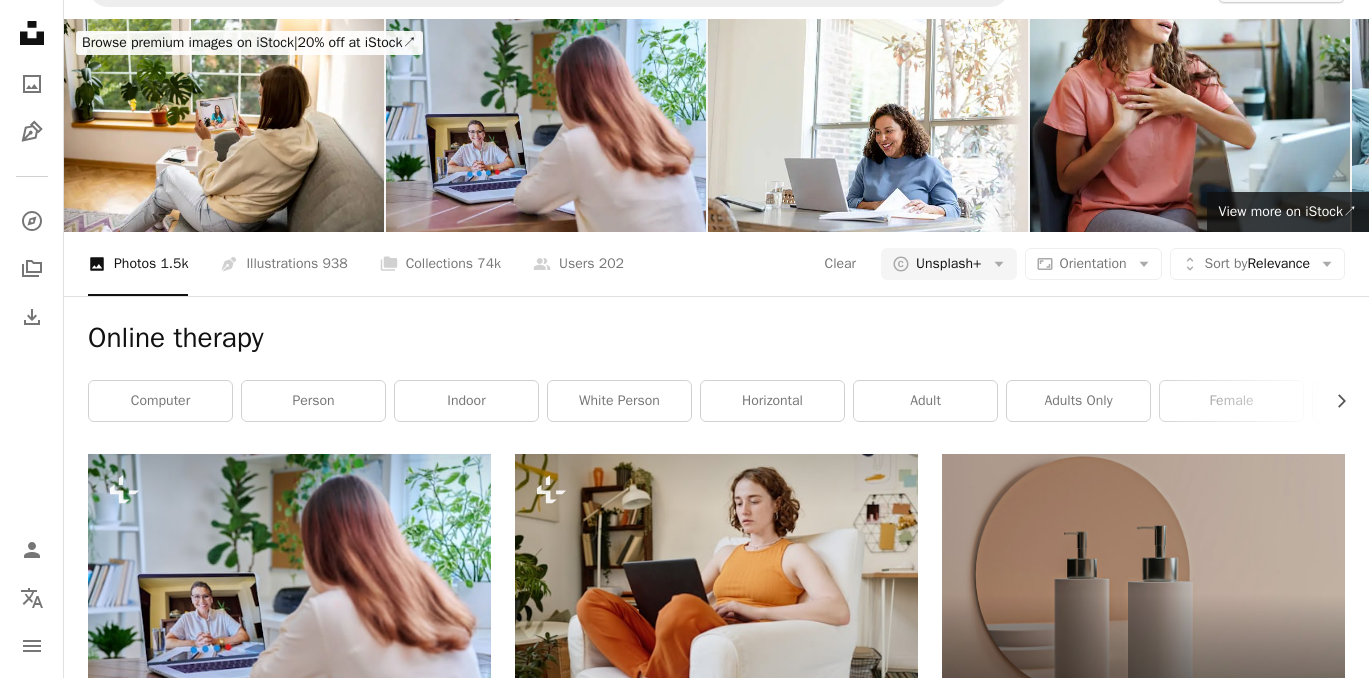 scroll, scrollTop: 0, scrollLeft: 0, axis: both 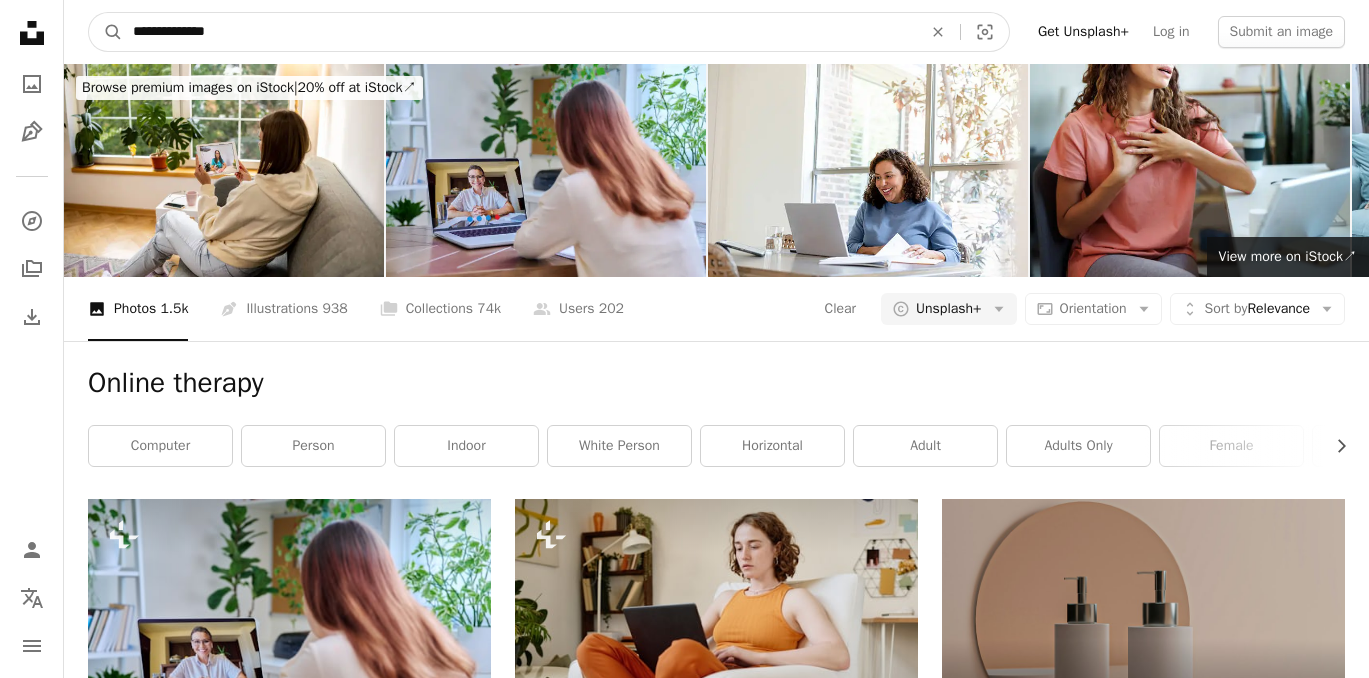 click on "**********" at bounding box center (519, 32) 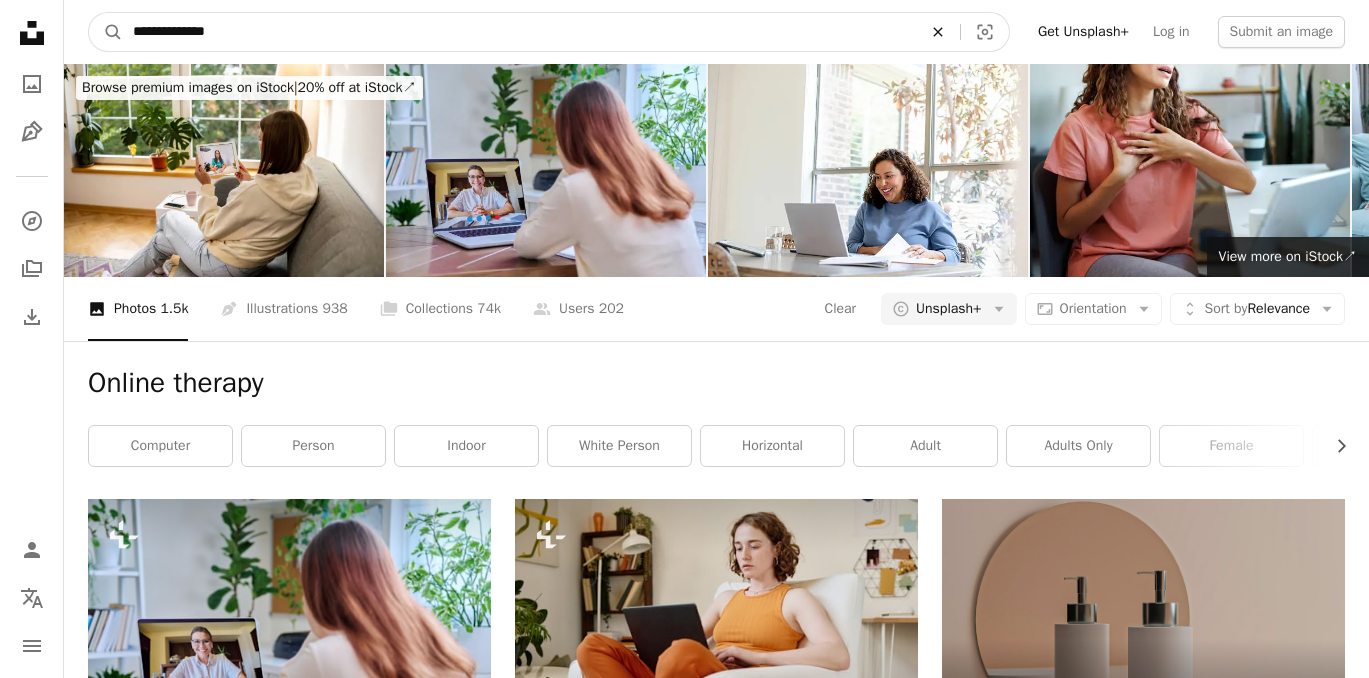click on "An X shape" at bounding box center (938, 32) 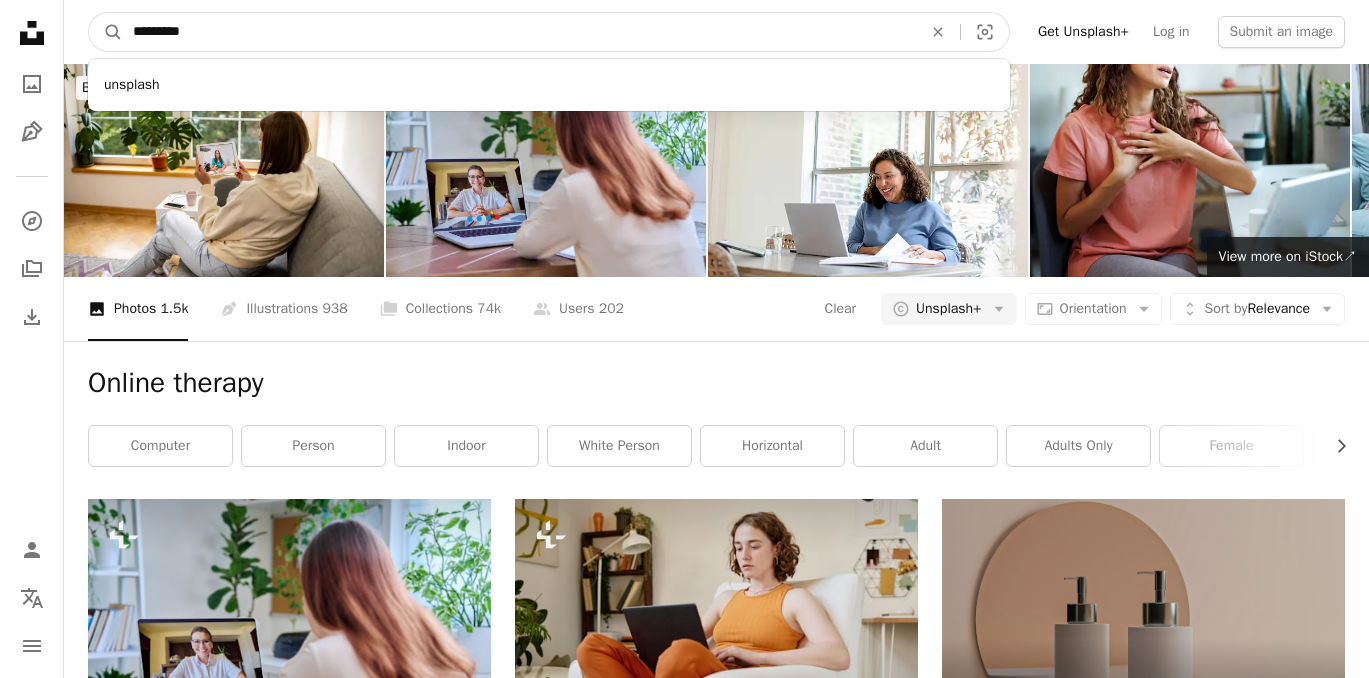 type on "********" 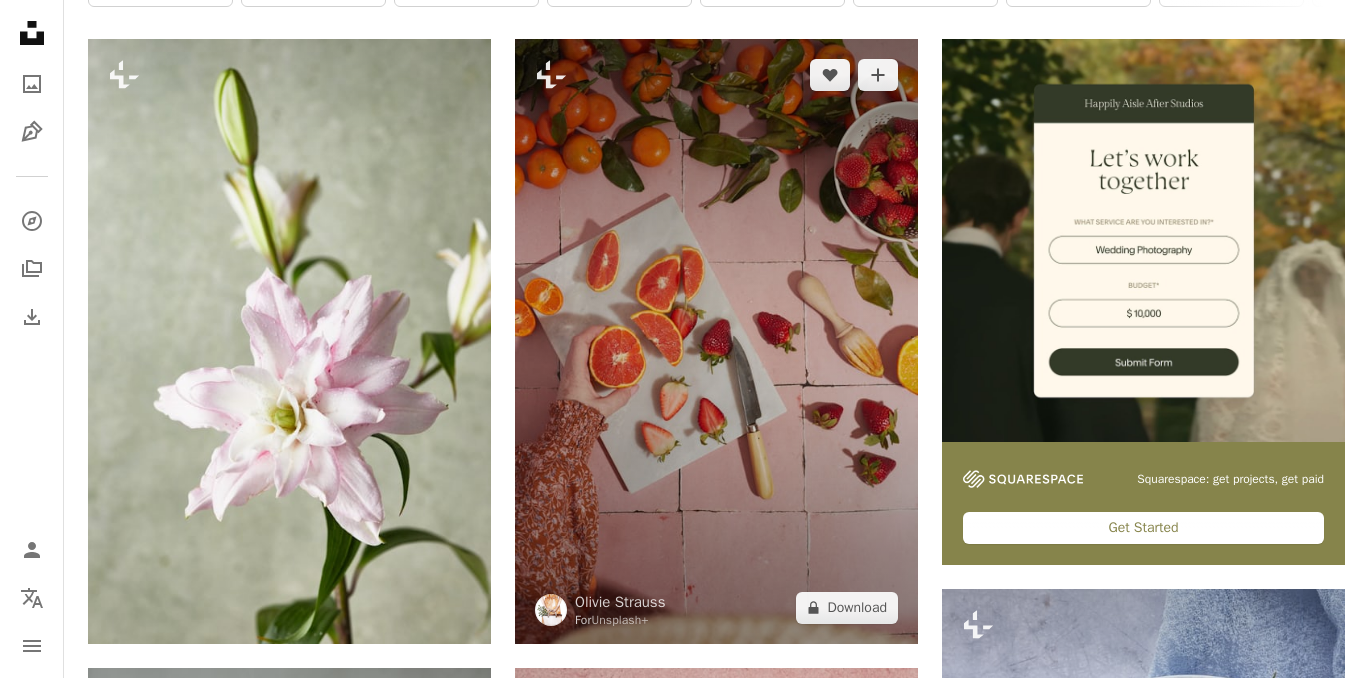 scroll, scrollTop: 0, scrollLeft: 0, axis: both 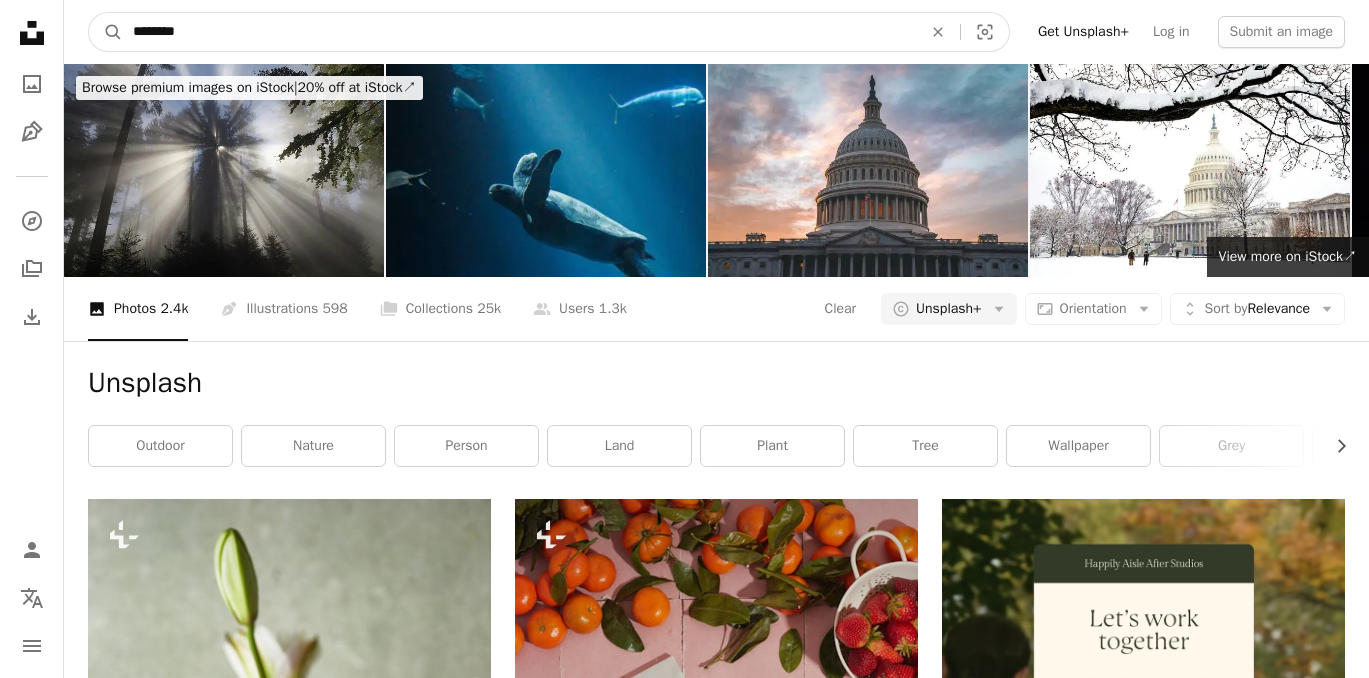 click on "********" at bounding box center [519, 32] 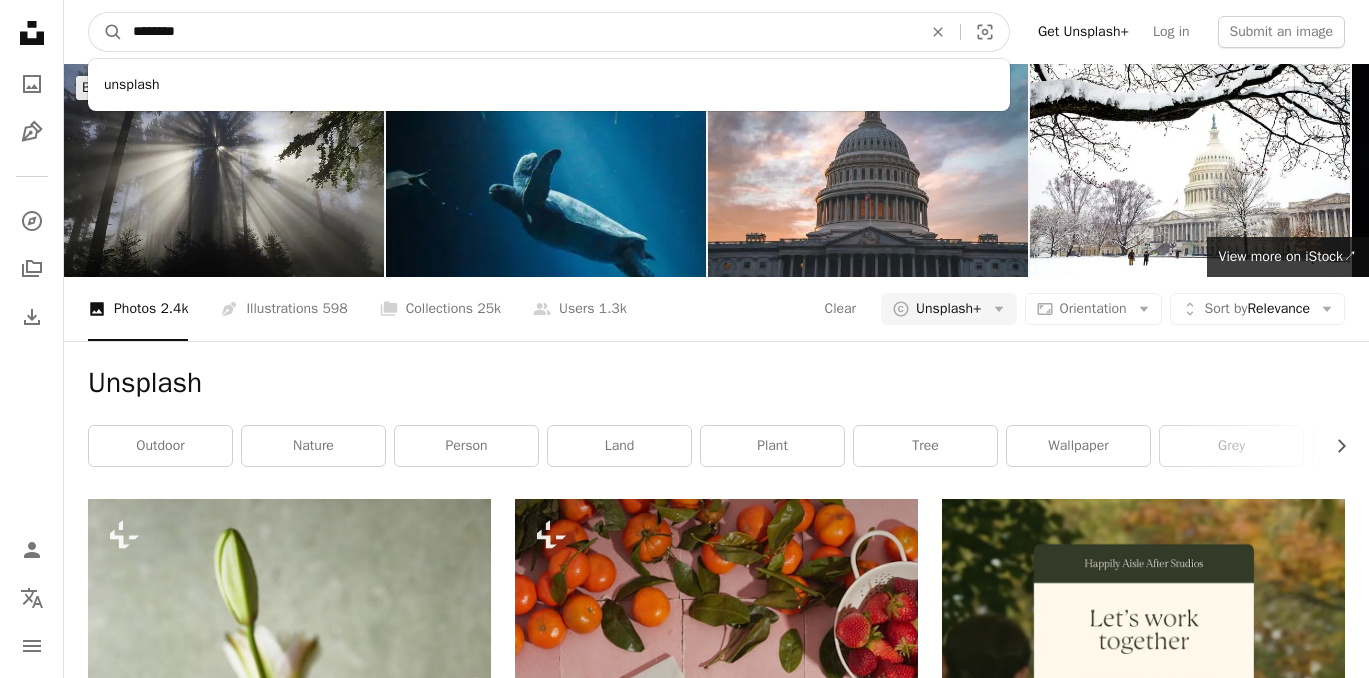 click on "********" at bounding box center (519, 32) 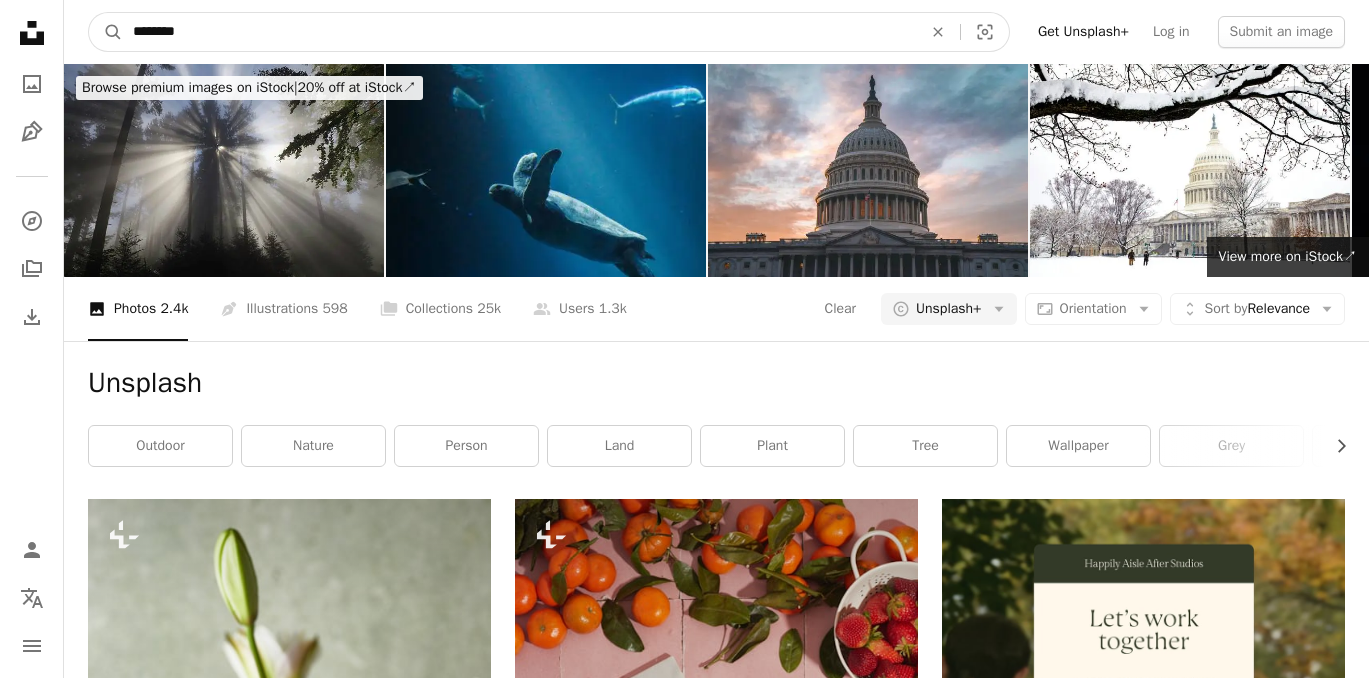 type on "*********" 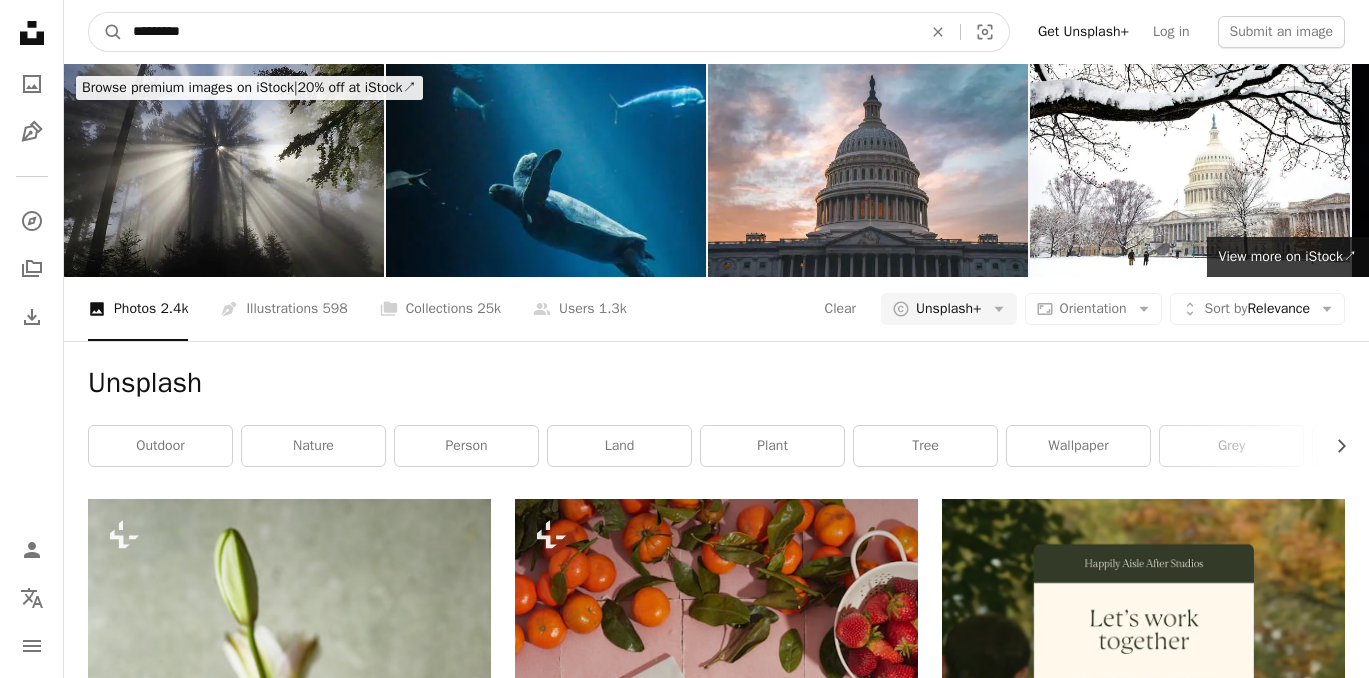 click on "A magnifying glass" at bounding box center (106, 32) 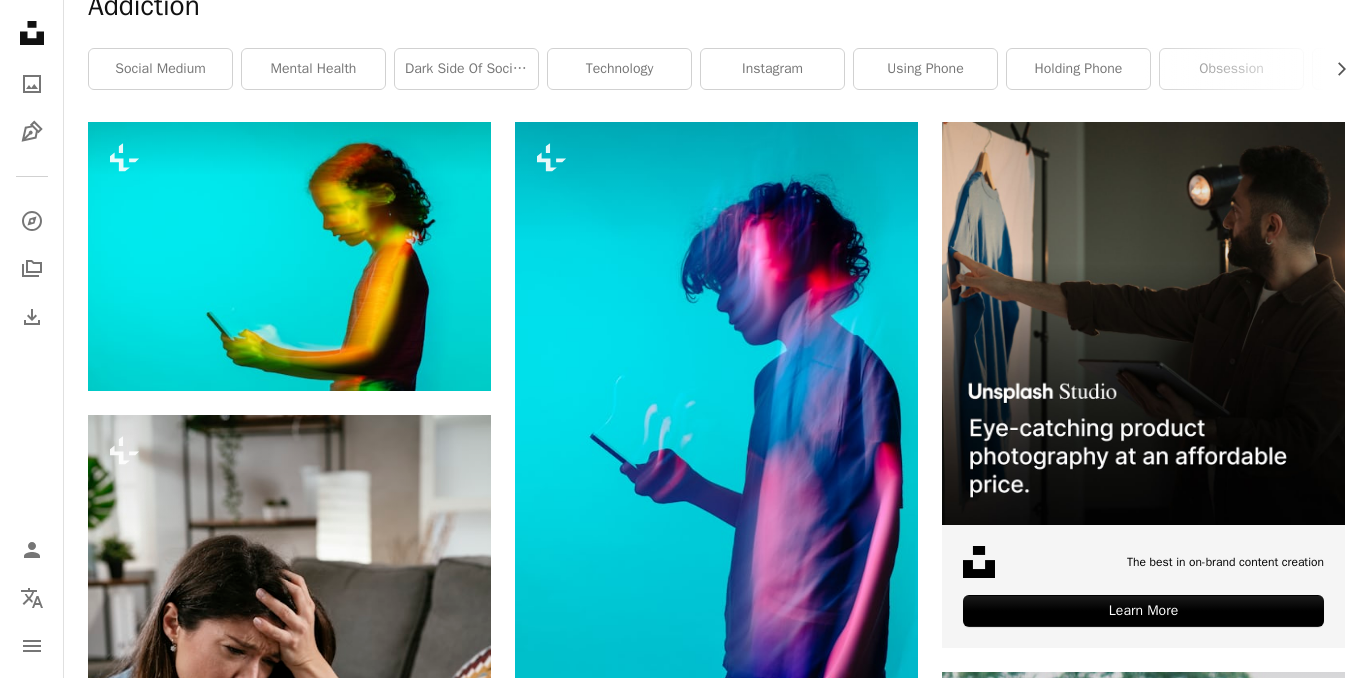 scroll, scrollTop: 0, scrollLeft: 0, axis: both 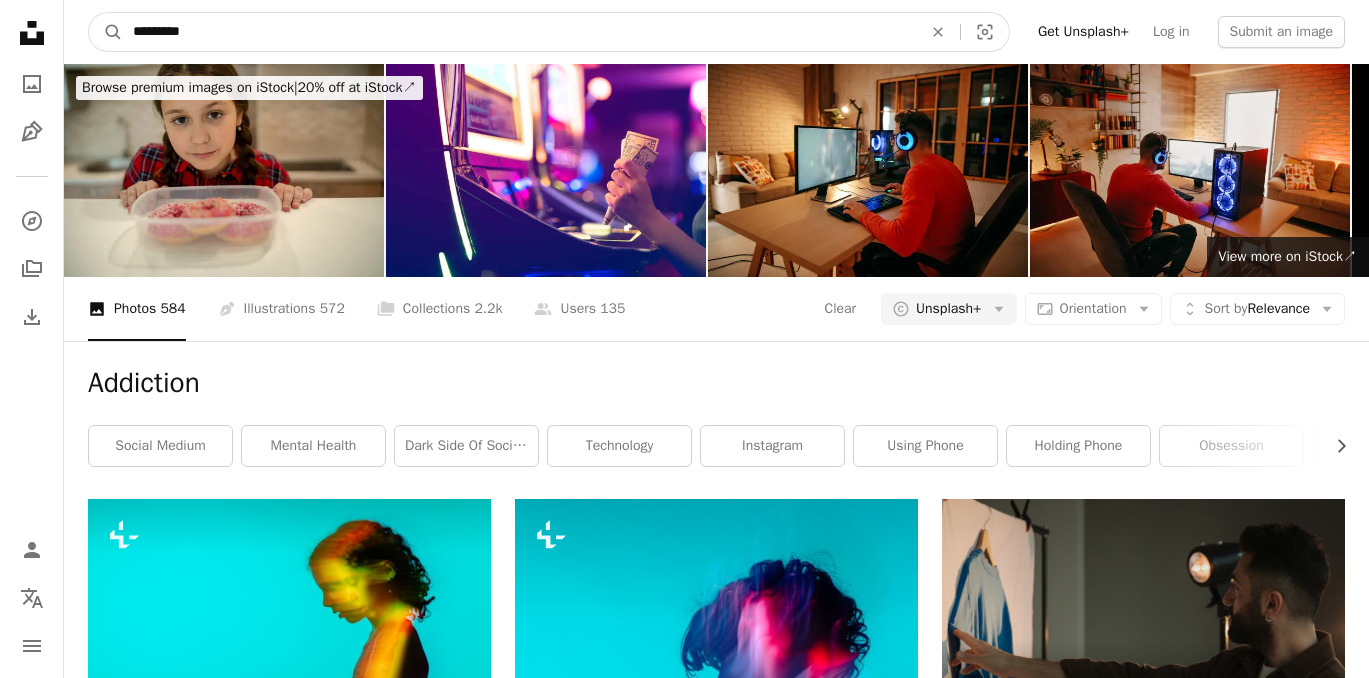 click on "*********" at bounding box center (519, 32) 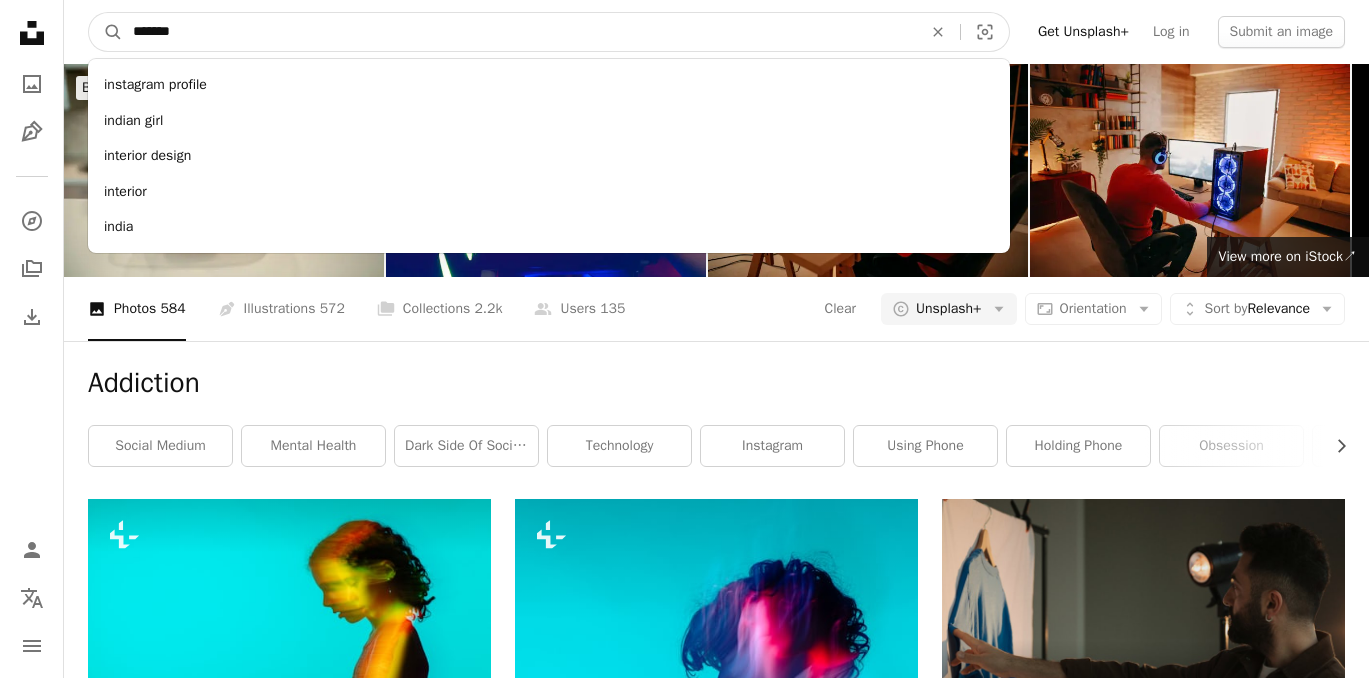 type on "*******" 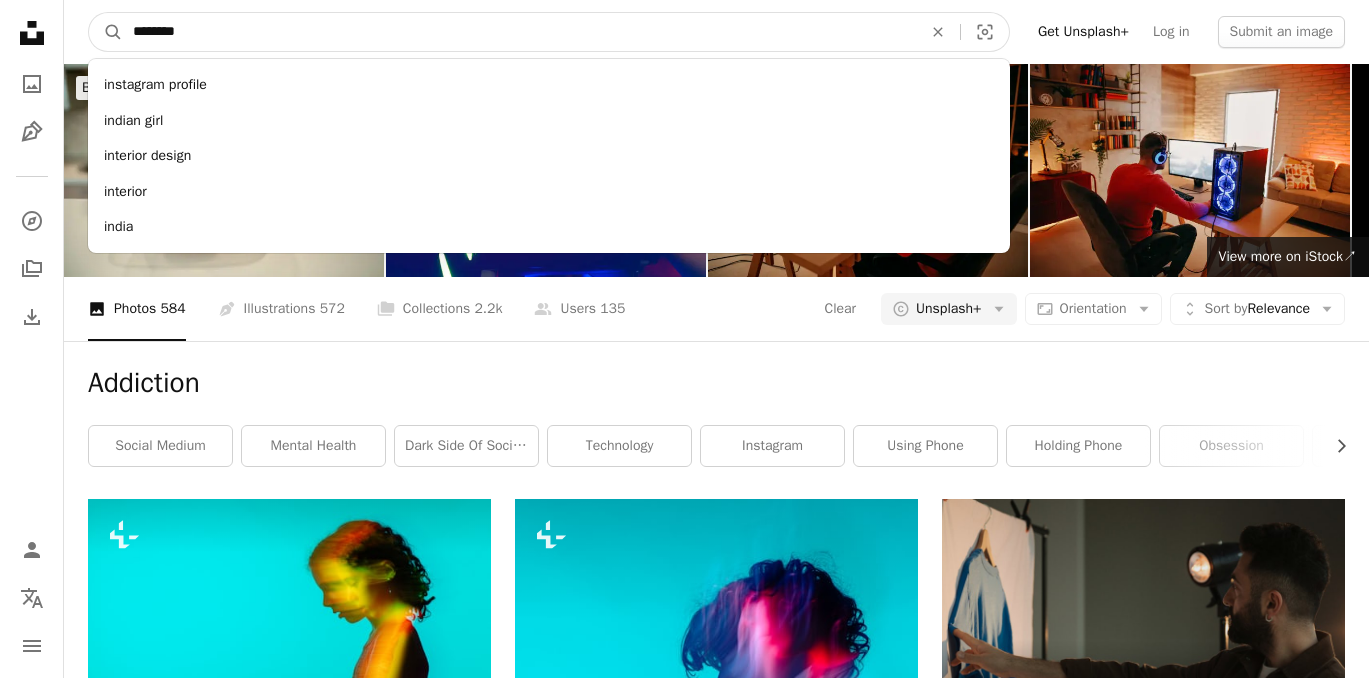 click on "A magnifying glass" at bounding box center [106, 32] 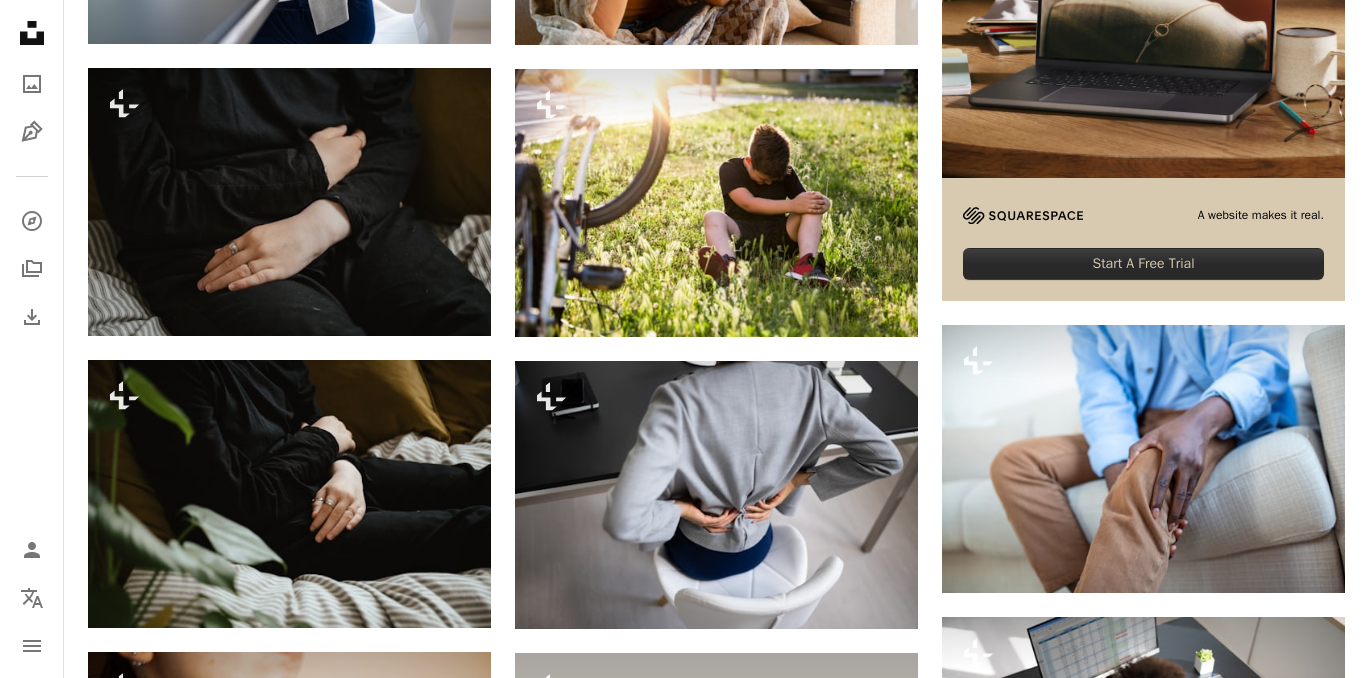 scroll, scrollTop: 0, scrollLeft: 0, axis: both 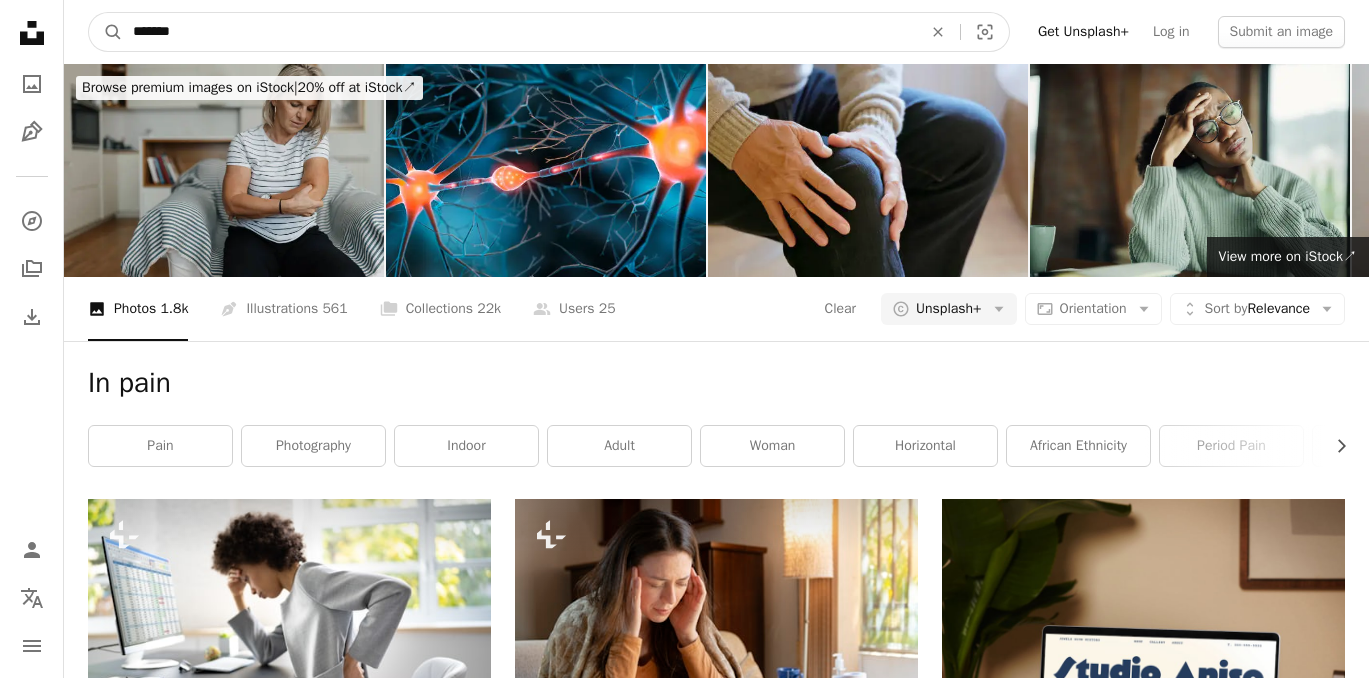 click on "*******" at bounding box center [519, 32] 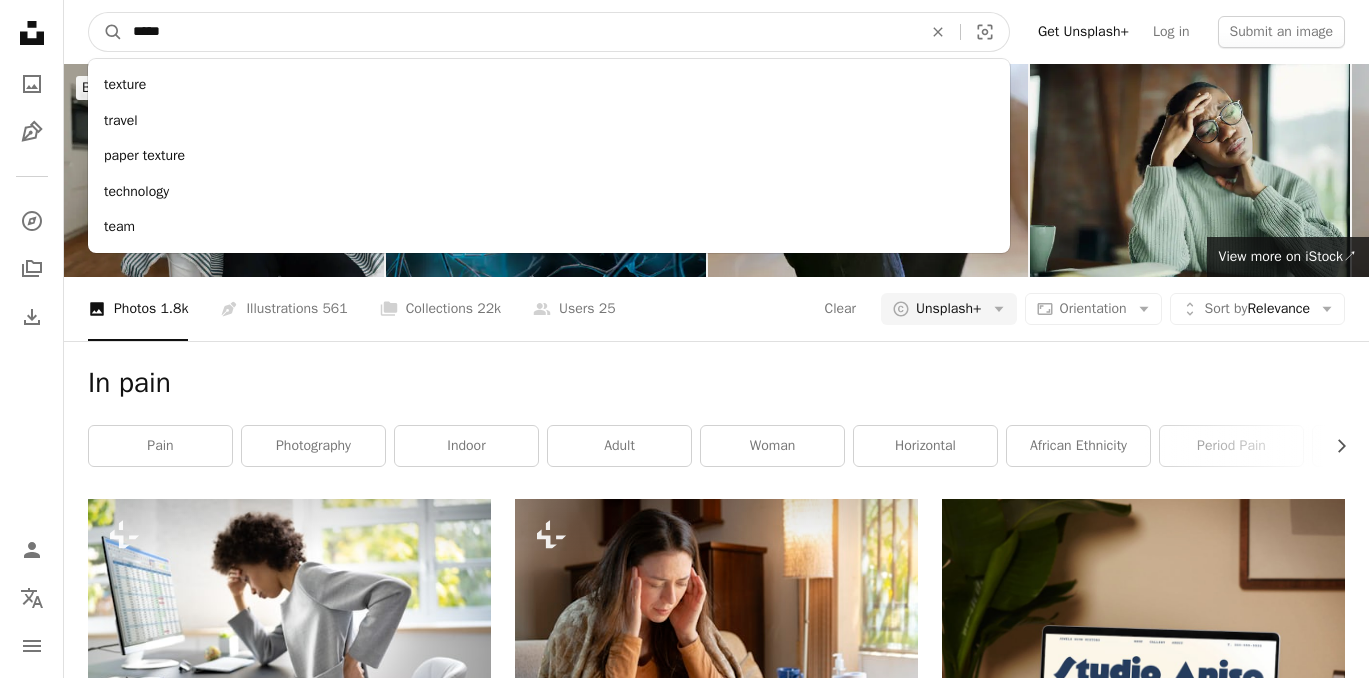 type on "******" 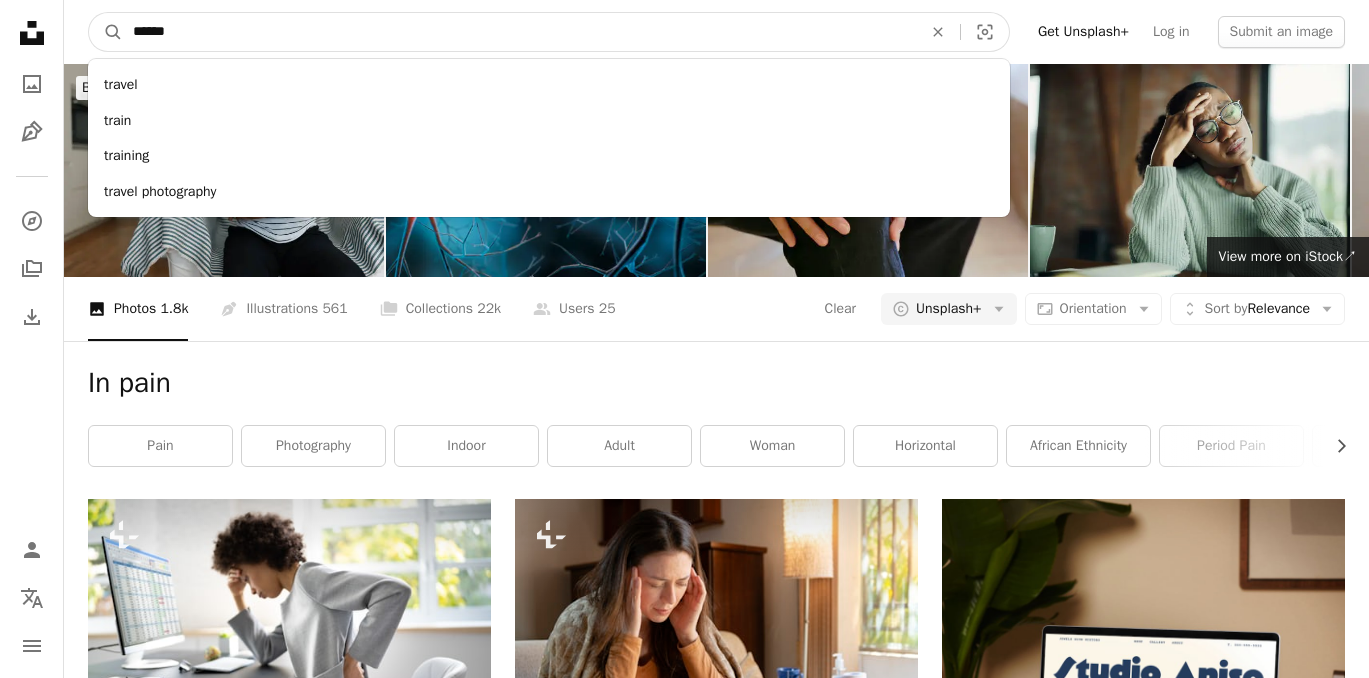 click on "A magnifying glass" at bounding box center (106, 32) 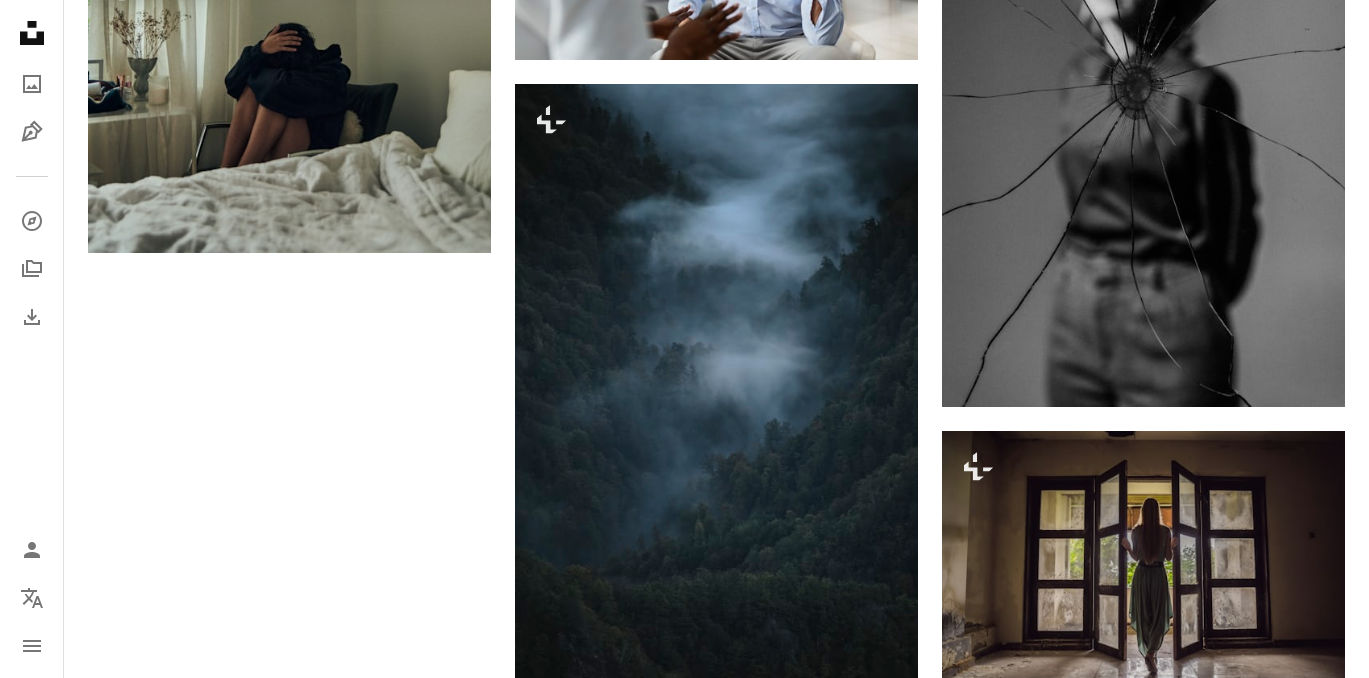 scroll, scrollTop: 3223, scrollLeft: 0, axis: vertical 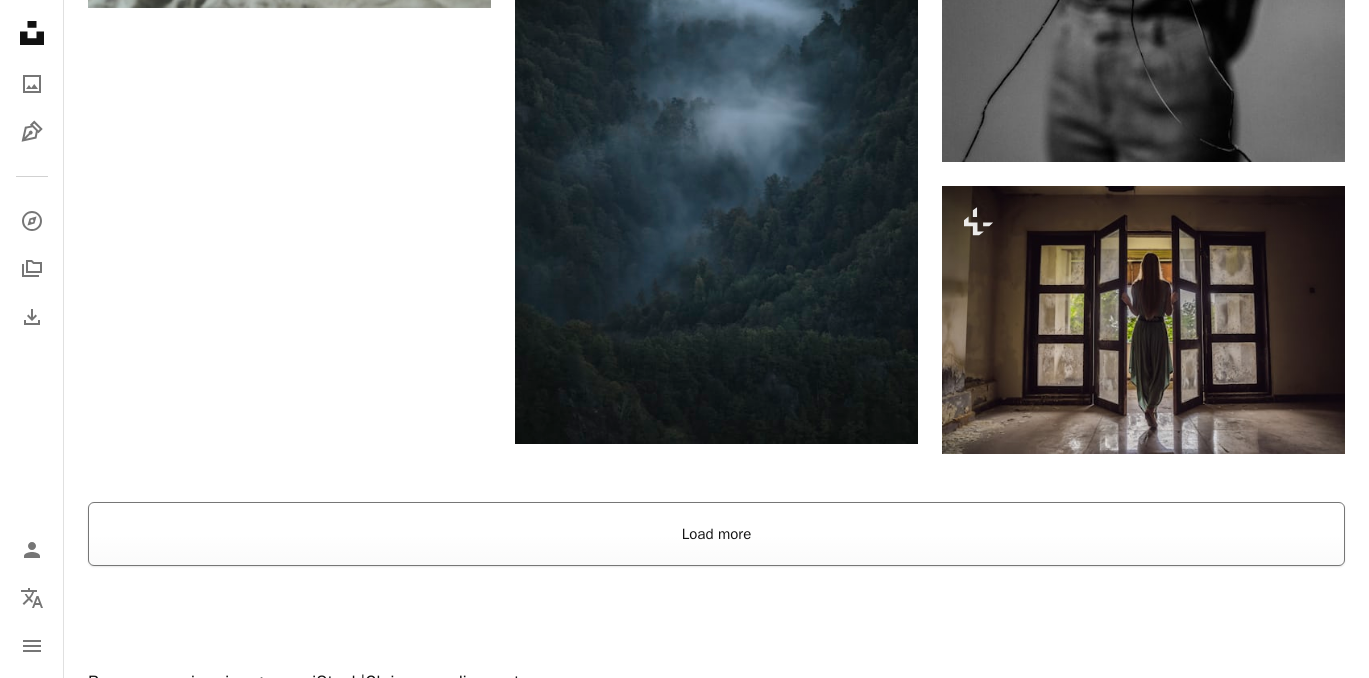 click on "Load more" at bounding box center [716, 534] 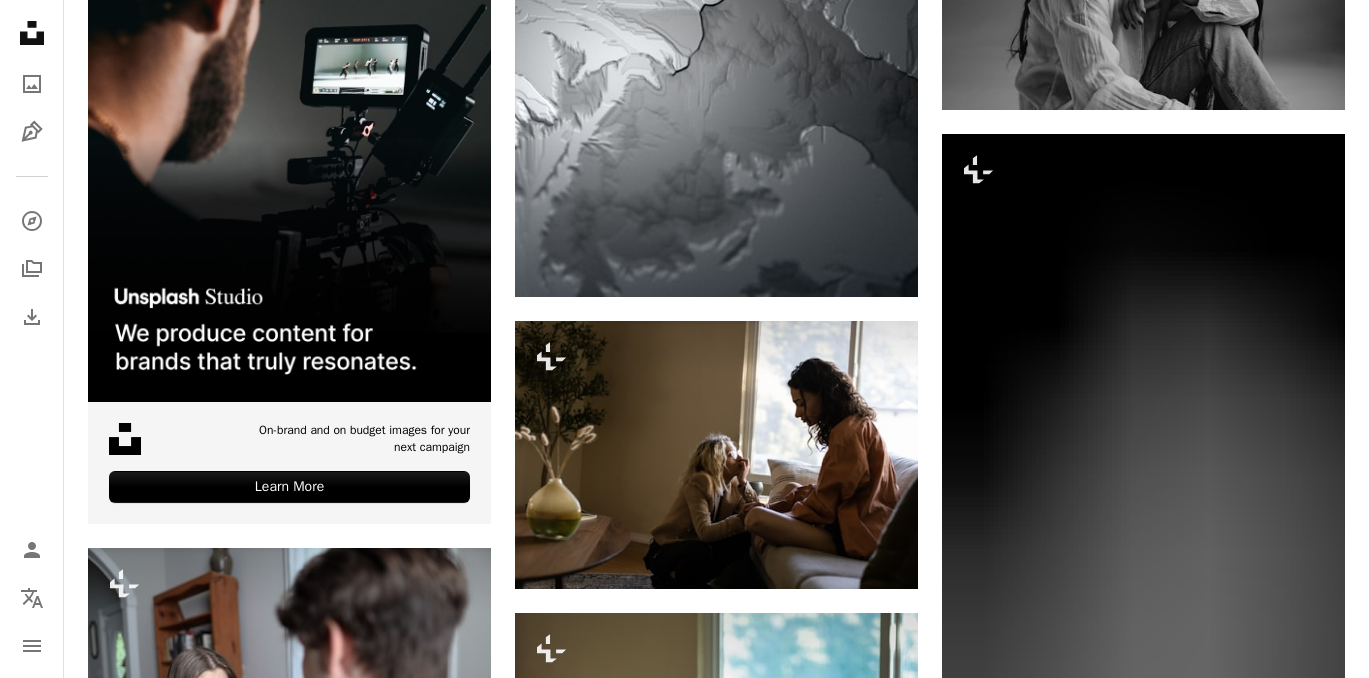 scroll, scrollTop: 4410, scrollLeft: 0, axis: vertical 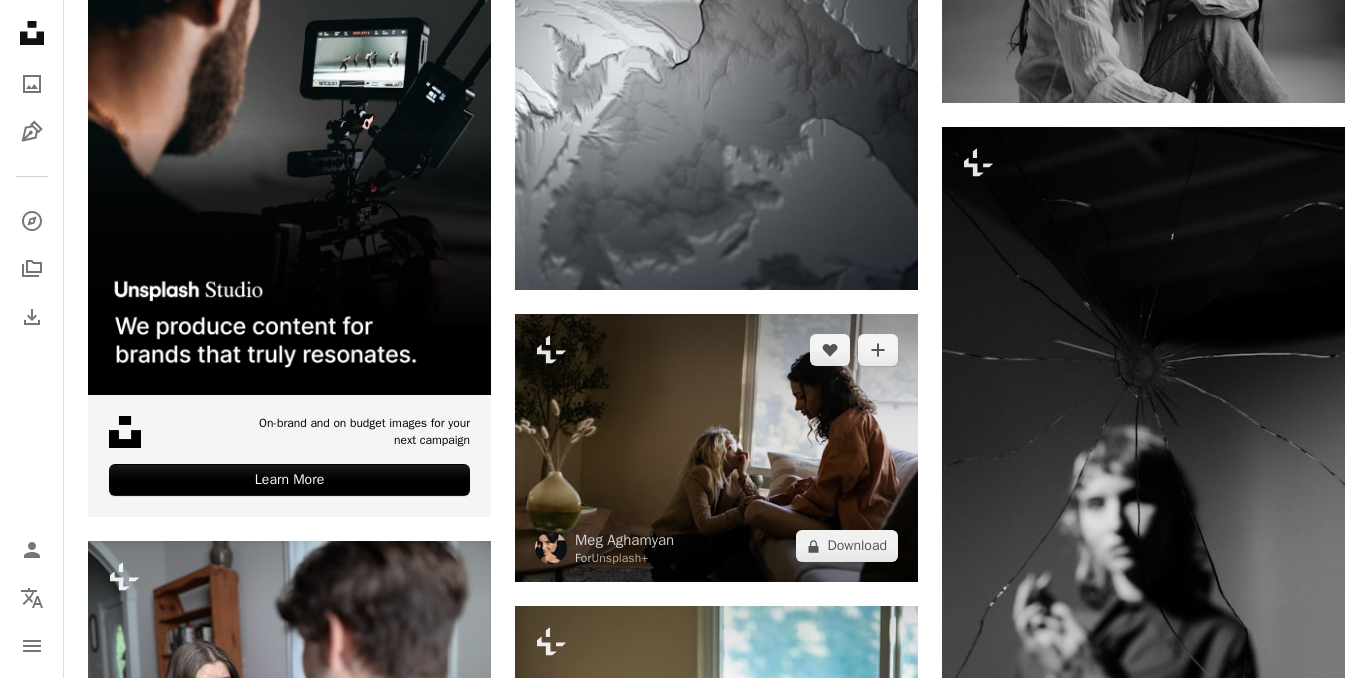 click at bounding box center [716, 448] 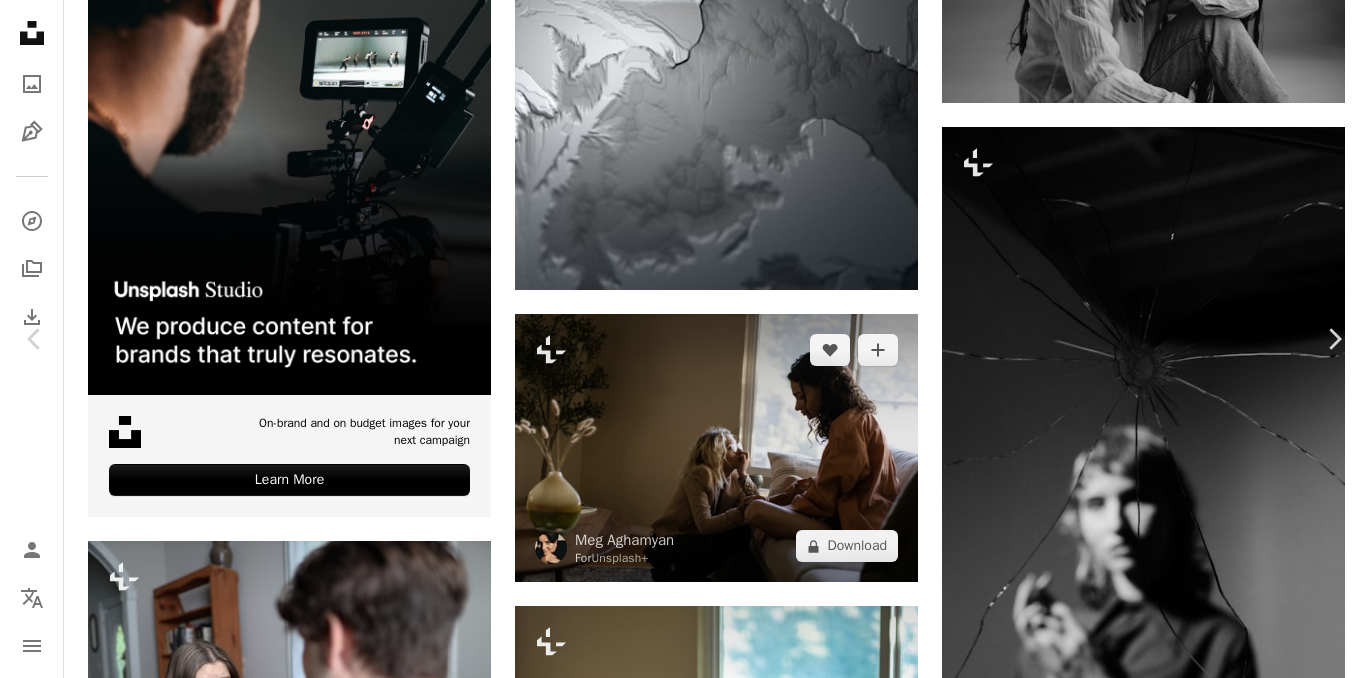 scroll, scrollTop: 59, scrollLeft: 0, axis: vertical 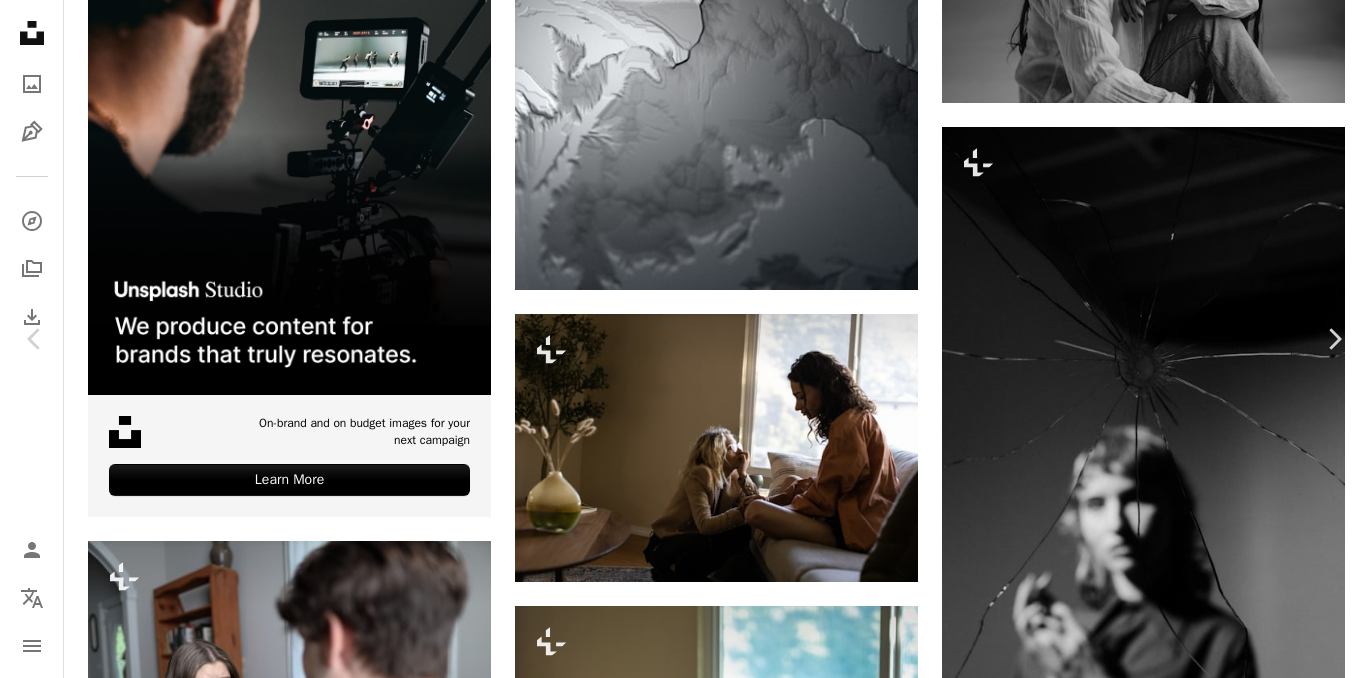 click on "An X shape Chevron left Chevron right [FIRST] [LAST] For Unsplash+ A heart A plus sign A lock Download Zoom in A forward-right arrow Share More Actions Calendar outlined Published on [DATE], [YEAR] Safety Licensed under the Unsplash+ License mental health therapy support friend shocked talking therapy Creative Commons images From this series Chevron right Plus sign for Unsplash+ Plus sign for Unsplash+ Plus sign for Unsplash+ Plus sign for Unsplash+ Plus sign for Unsplash+ Plus sign for Unsplash+ Plus sign for Unsplash+ Plus sign for Unsplash+ Plus sign for Unsplash+ Plus sign for Unsplash+ Plus sign for Unsplash+ Related images Plus sign for Unsplash+ A heart A plus sign [FIRST] [LAST] For Unsplash+ A lock Download Plus sign for Unsplash+ A heart A plus sign [FIRST] [LAST] For Unsplash+ A lock Download Plus sign for Unsplash+ A heart A plus sign [FIRST] [LAST] For Unsplash+ A lock Download Plus sign for Unsplash+ A heart A plus sign [FIRST] [LAST]" at bounding box center [684, 5594] 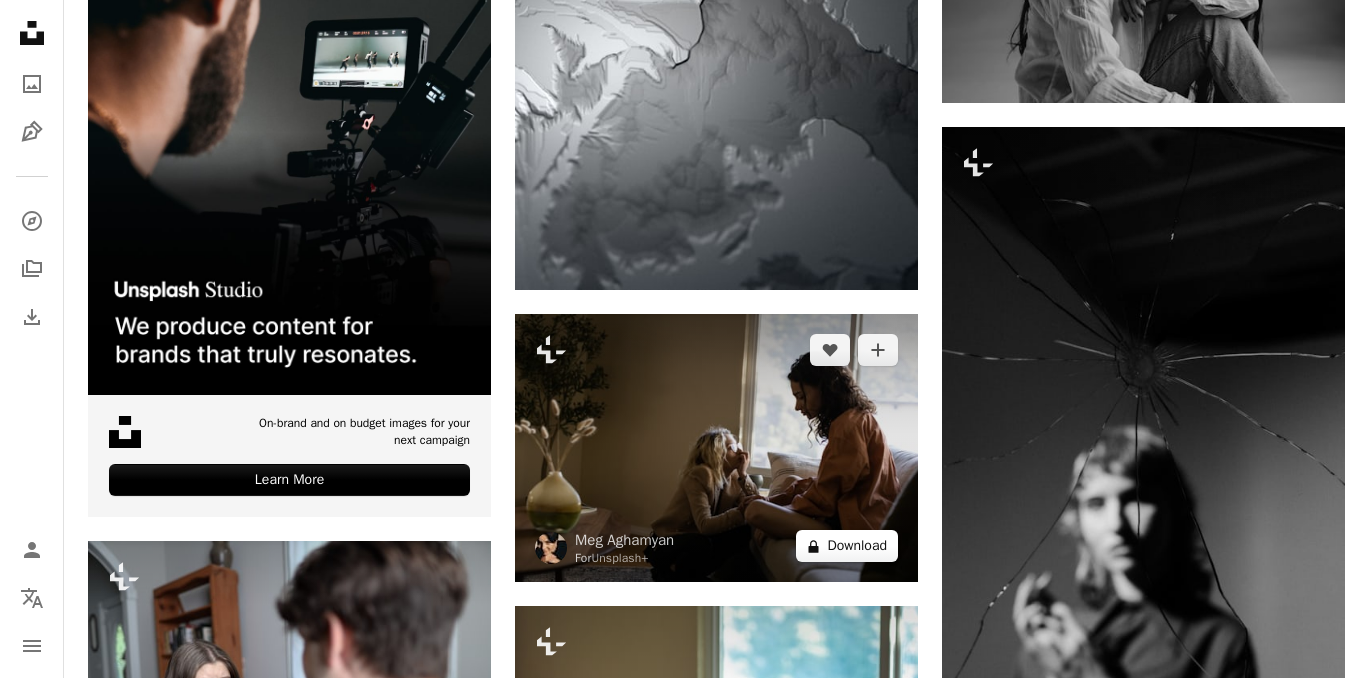 click on "A lock Download" at bounding box center [847, 546] 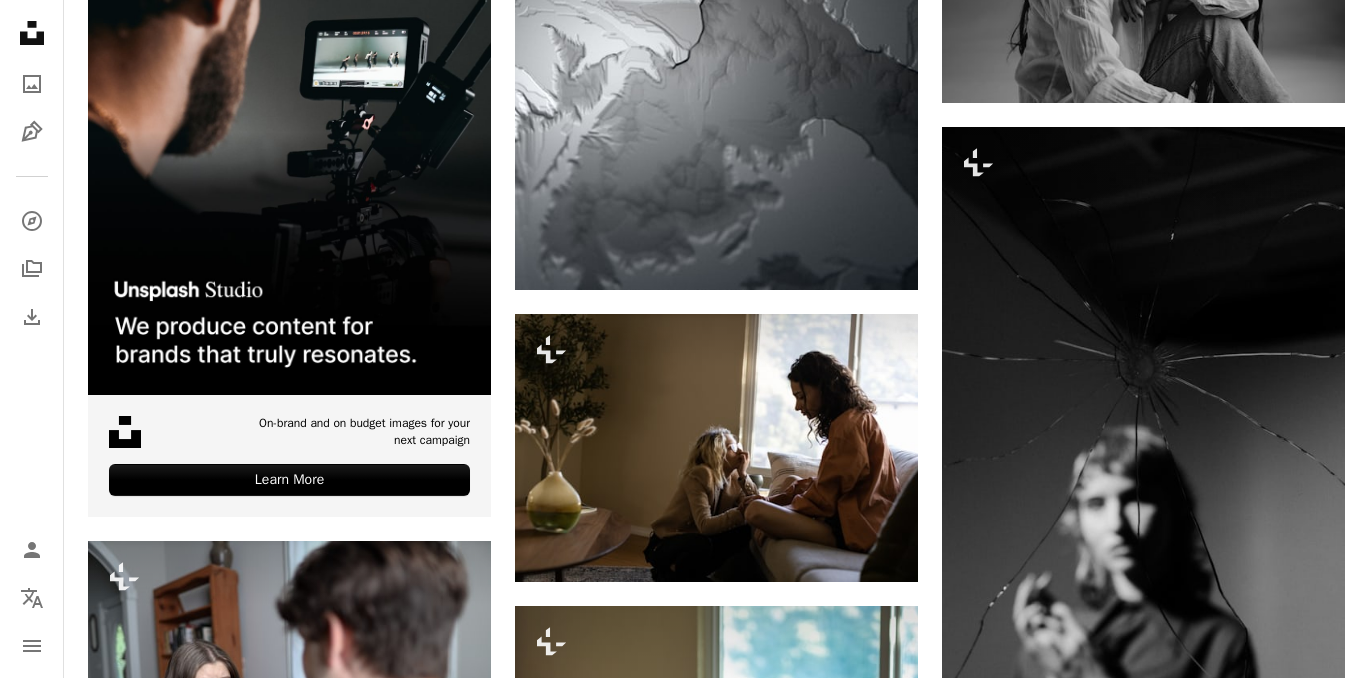 click on "An X shape Premium, ready to use images. Get unlimited access. A plus sign Members-only content added monthly A plus sign Unlimited royalty-free downloads A plus sign Illustrations  New A plus sign Enhanced legal protections yearly 62%  off monthly €16   €6 EUR per month * Get  Unsplash+ * When paid annually, billed upfront  €72 Taxes where applicable. Renews automatically. Cancel anytime." at bounding box center (684, 5594) 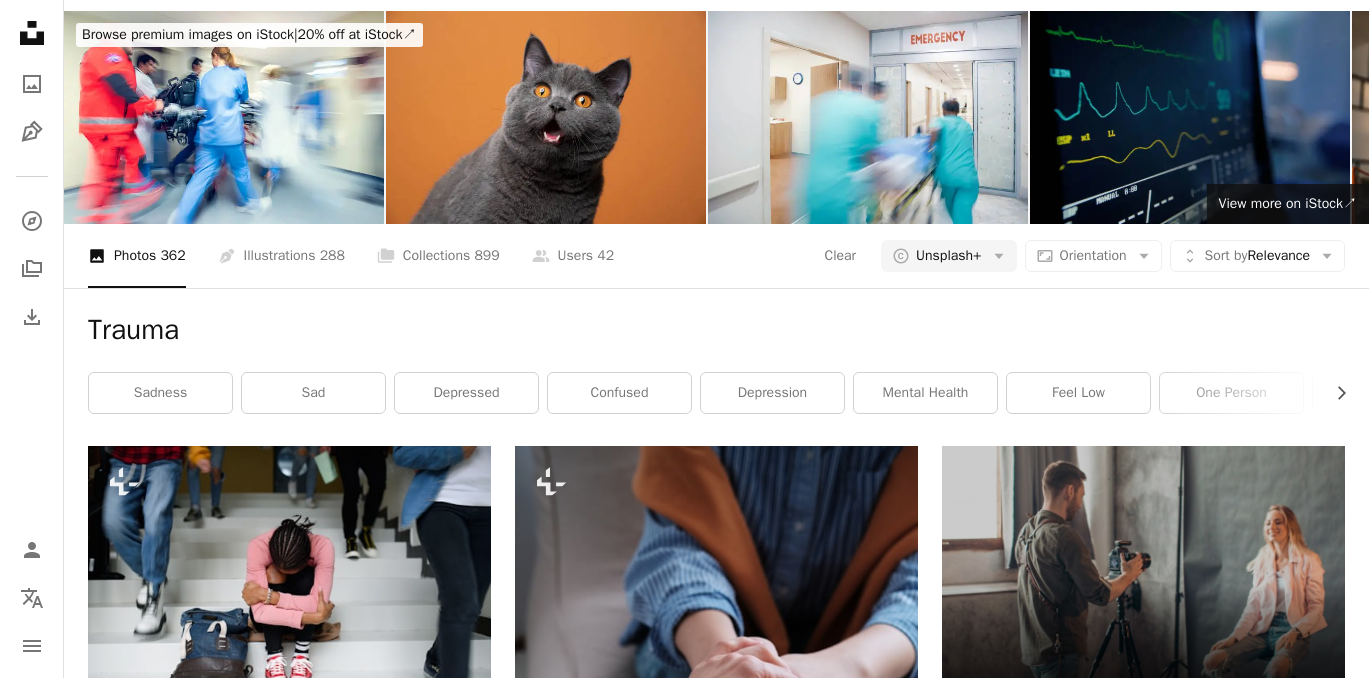 scroll, scrollTop: 0, scrollLeft: 0, axis: both 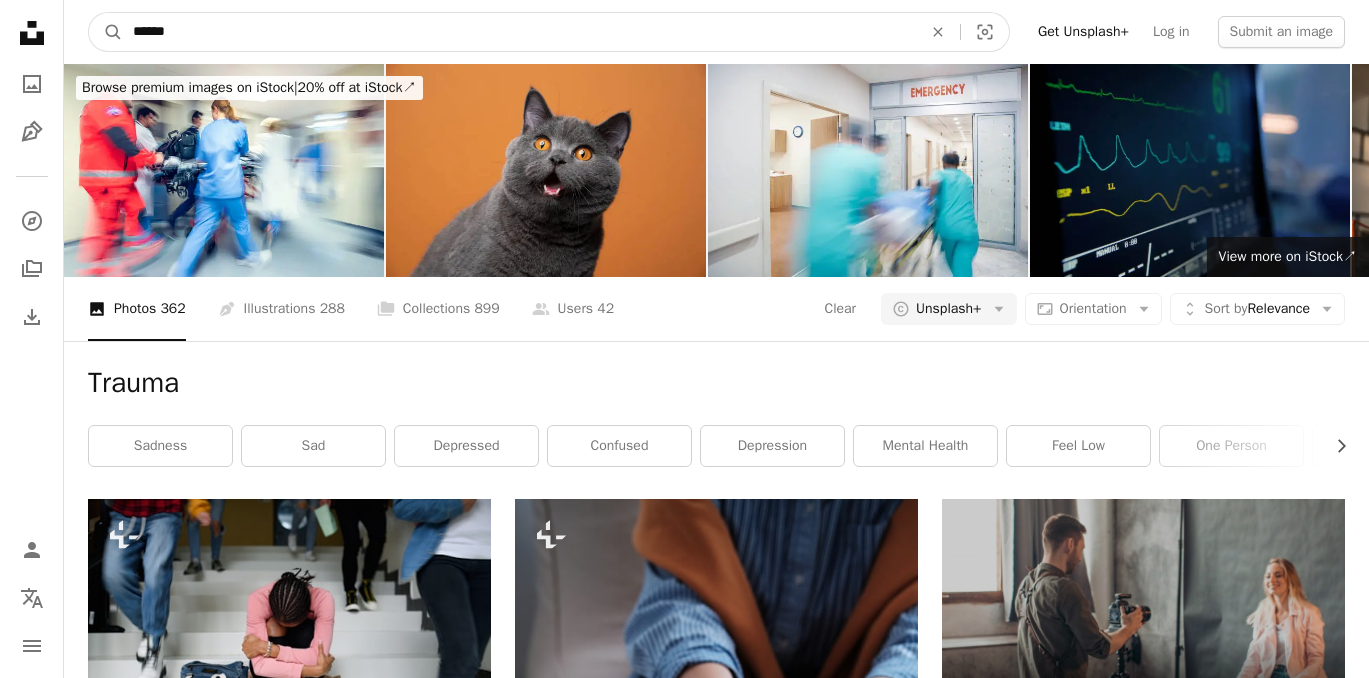 click on "******" at bounding box center [519, 32] 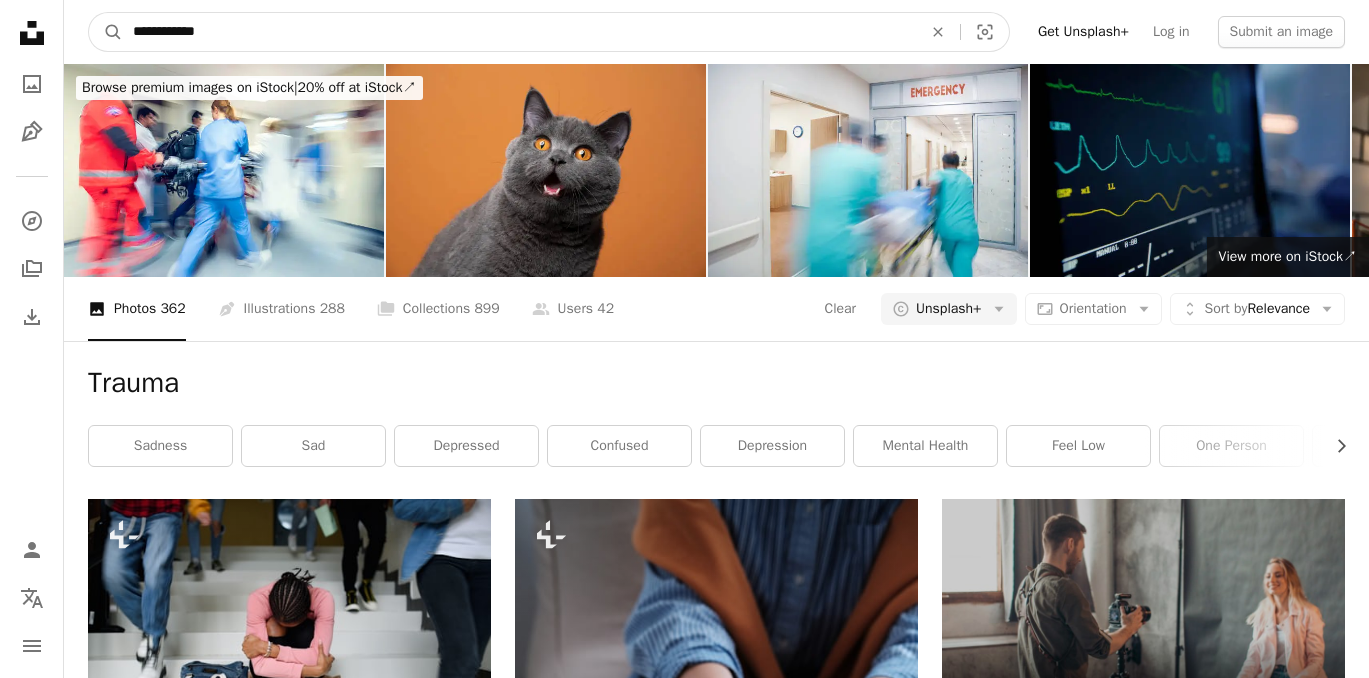 type on "**********" 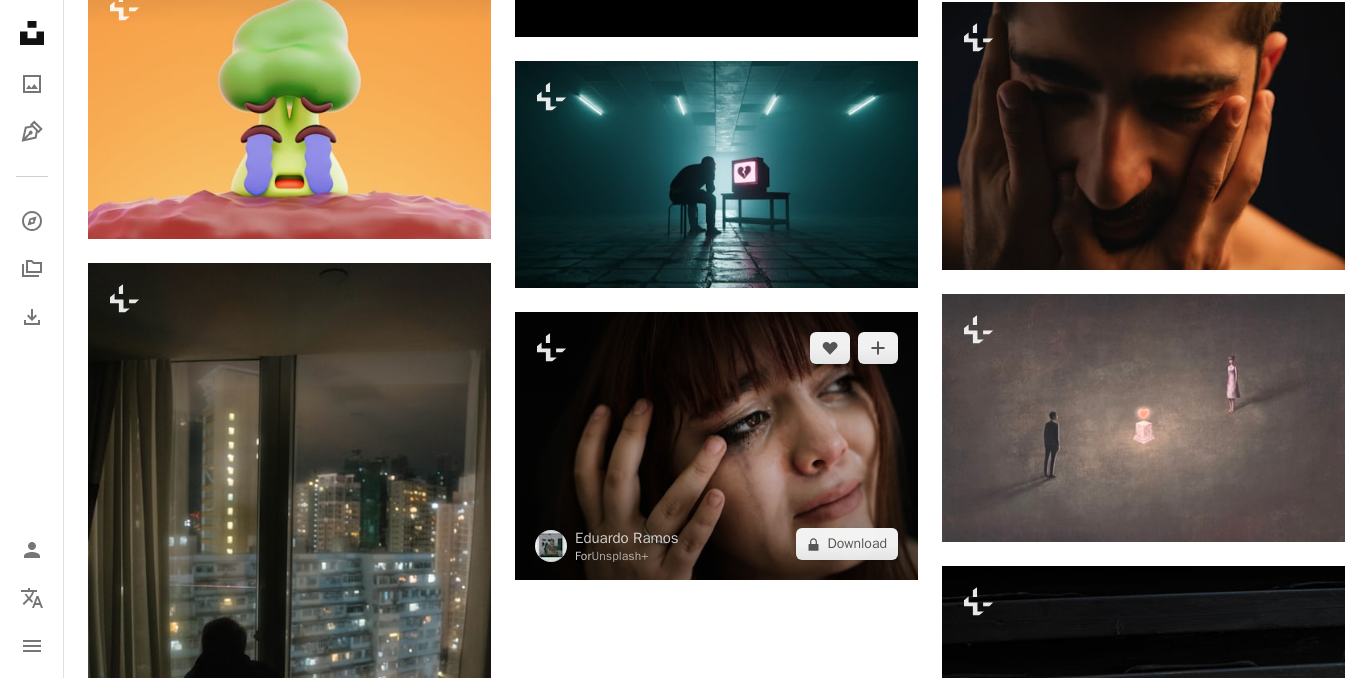scroll, scrollTop: 3021, scrollLeft: 0, axis: vertical 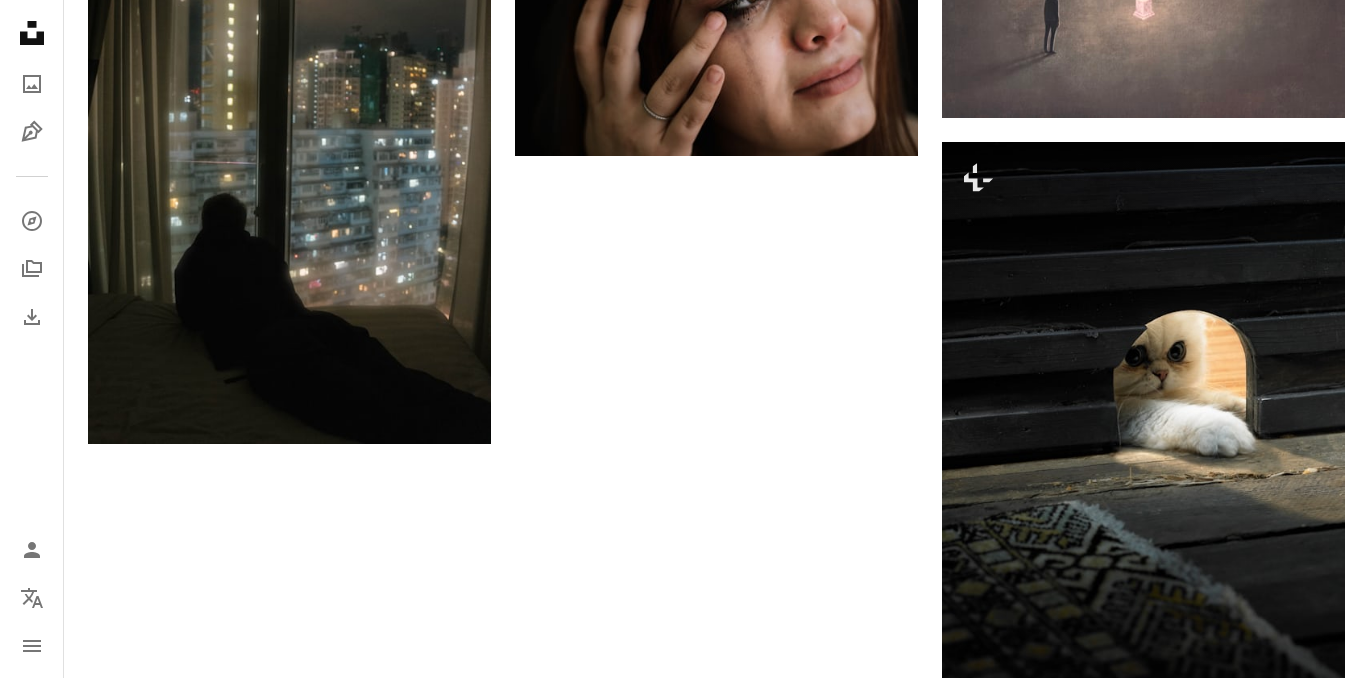 click on "Load more" at bounding box center (716, 770) 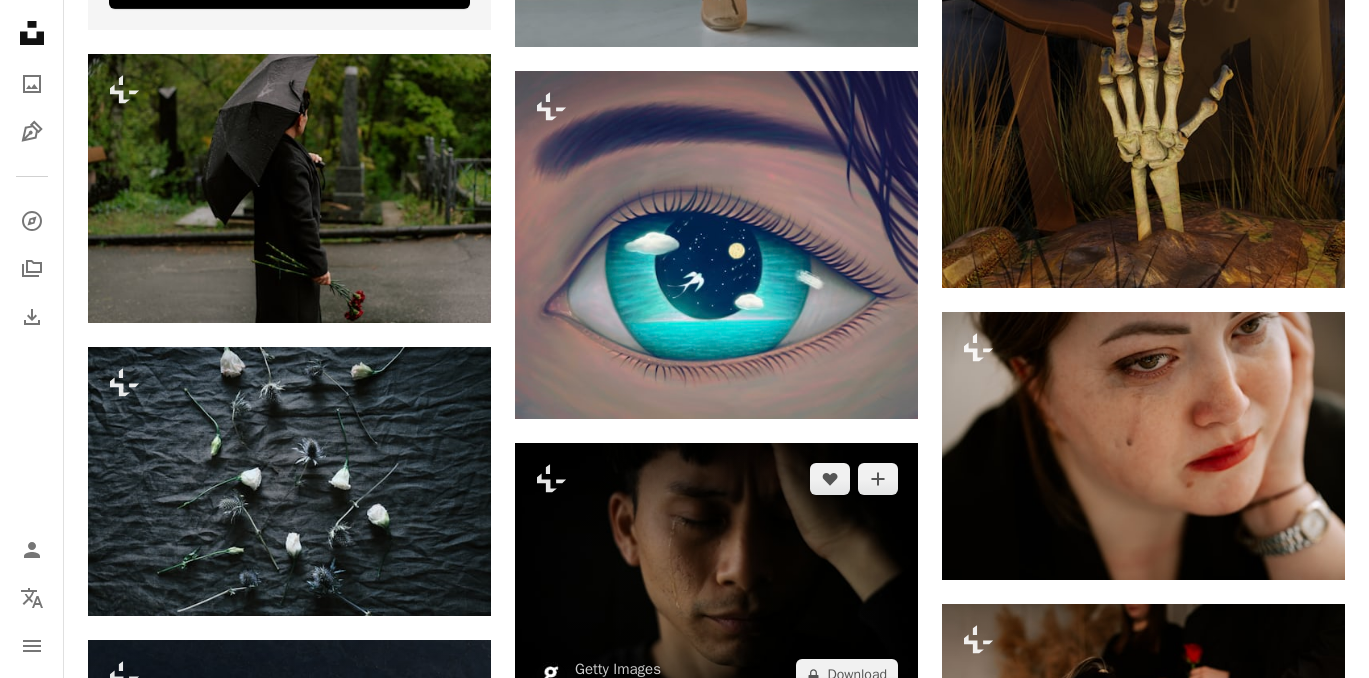 scroll, scrollTop: 4967, scrollLeft: 0, axis: vertical 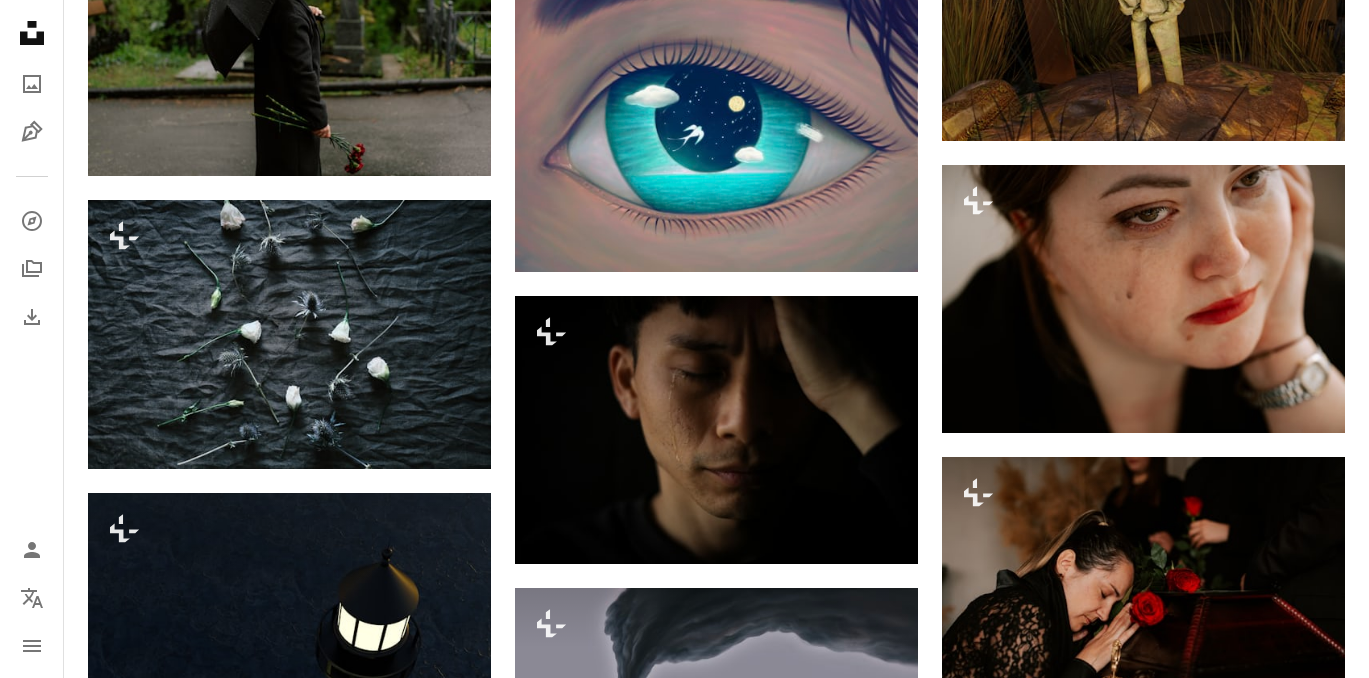 click at bounding box center (289, 1188) 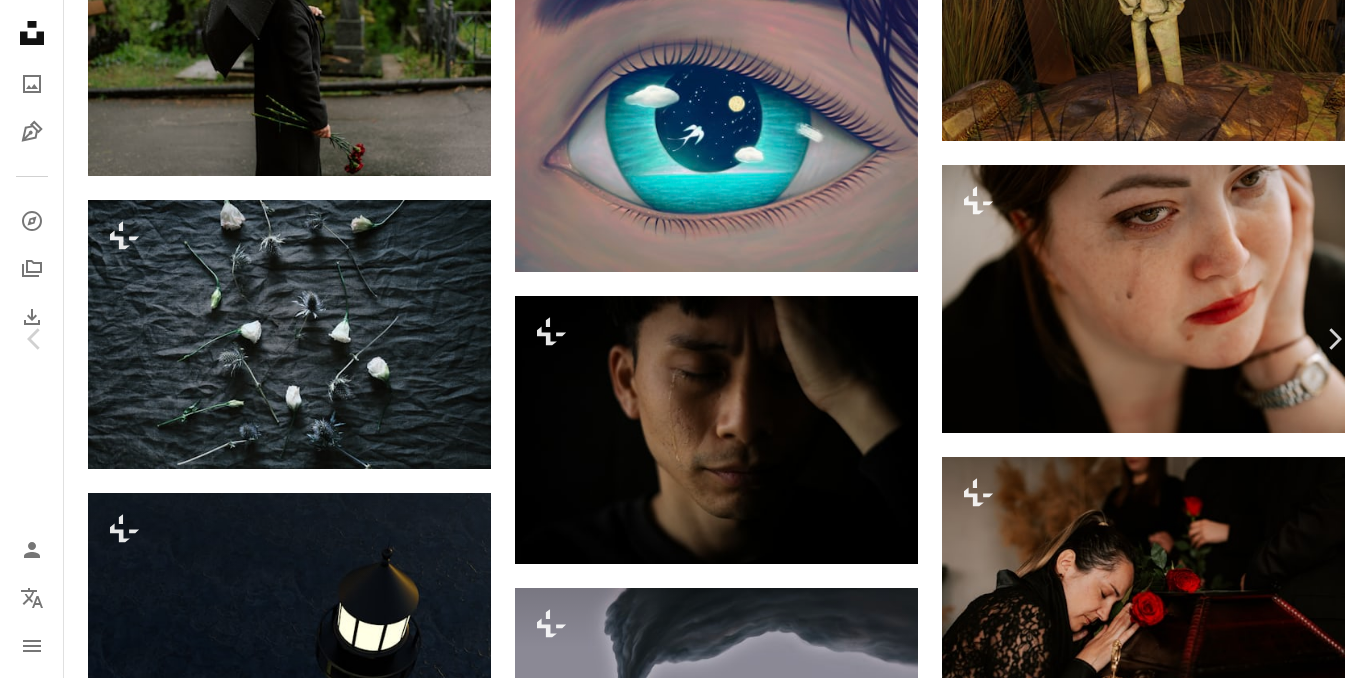 scroll, scrollTop: 320, scrollLeft: 0, axis: vertical 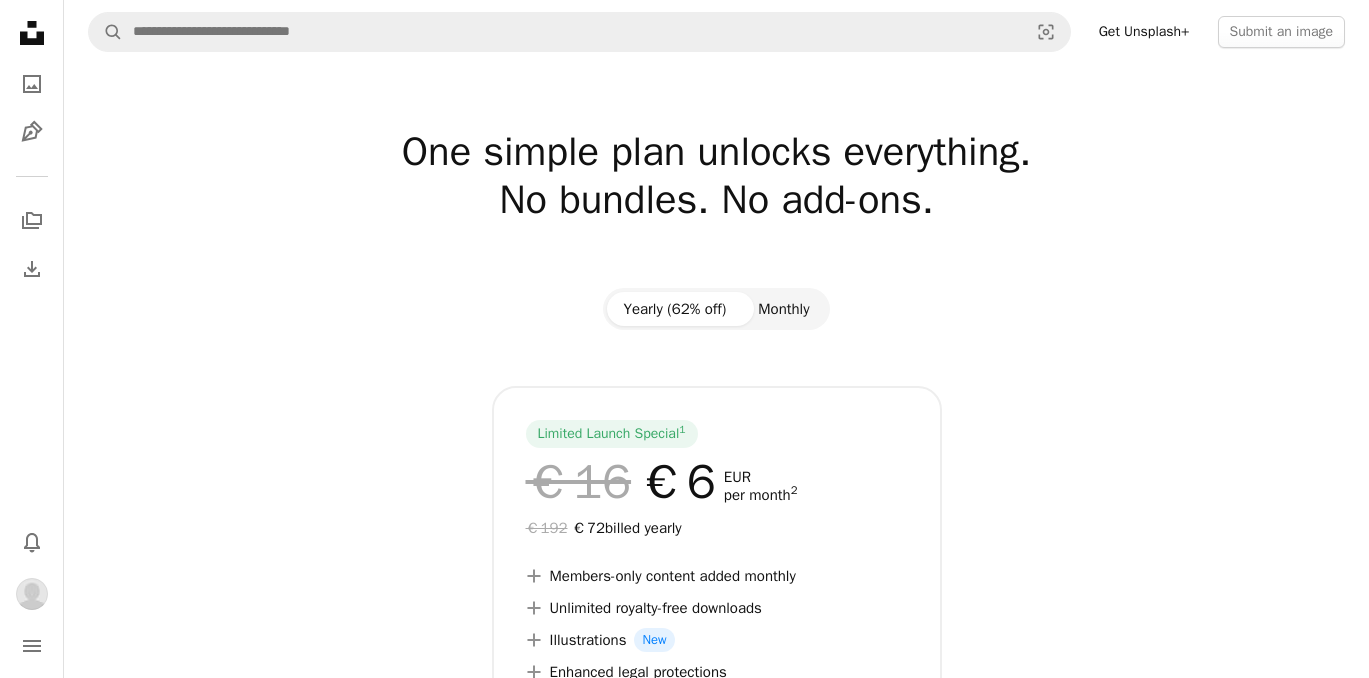 click on "Monthly" at bounding box center [783, 309] 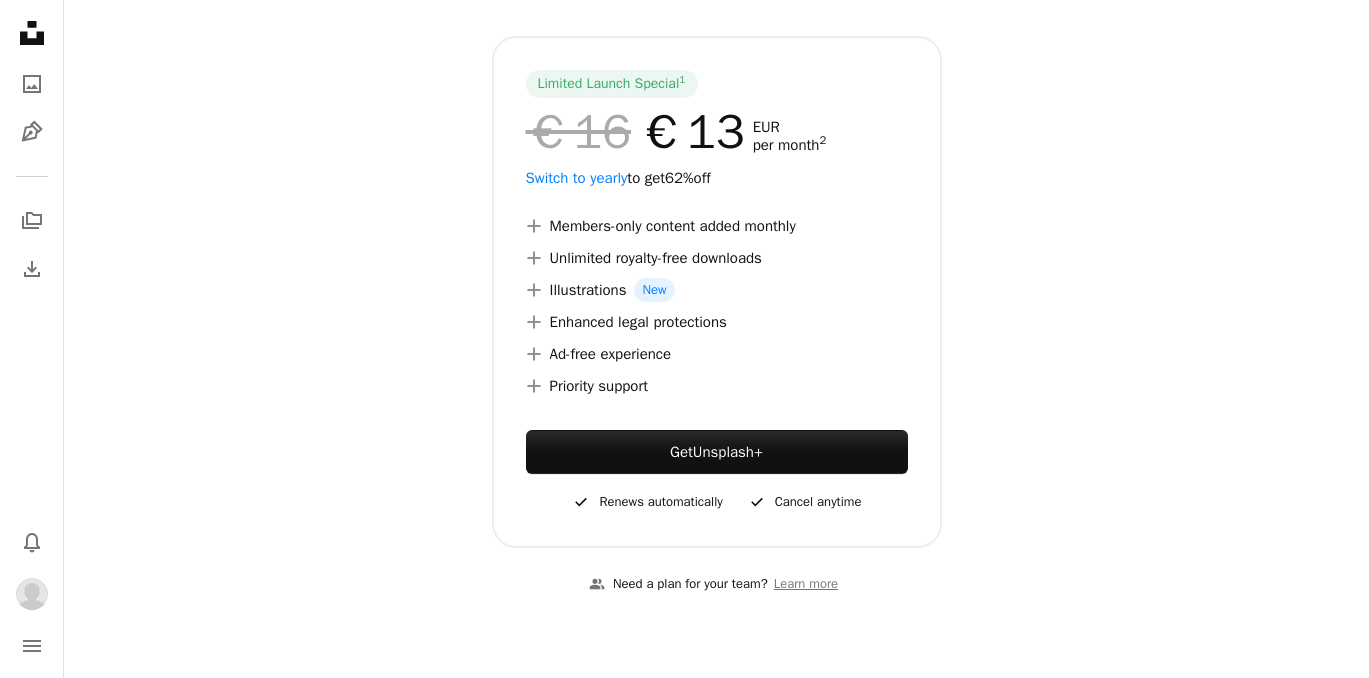 scroll, scrollTop: 328, scrollLeft: 0, axis: vertical 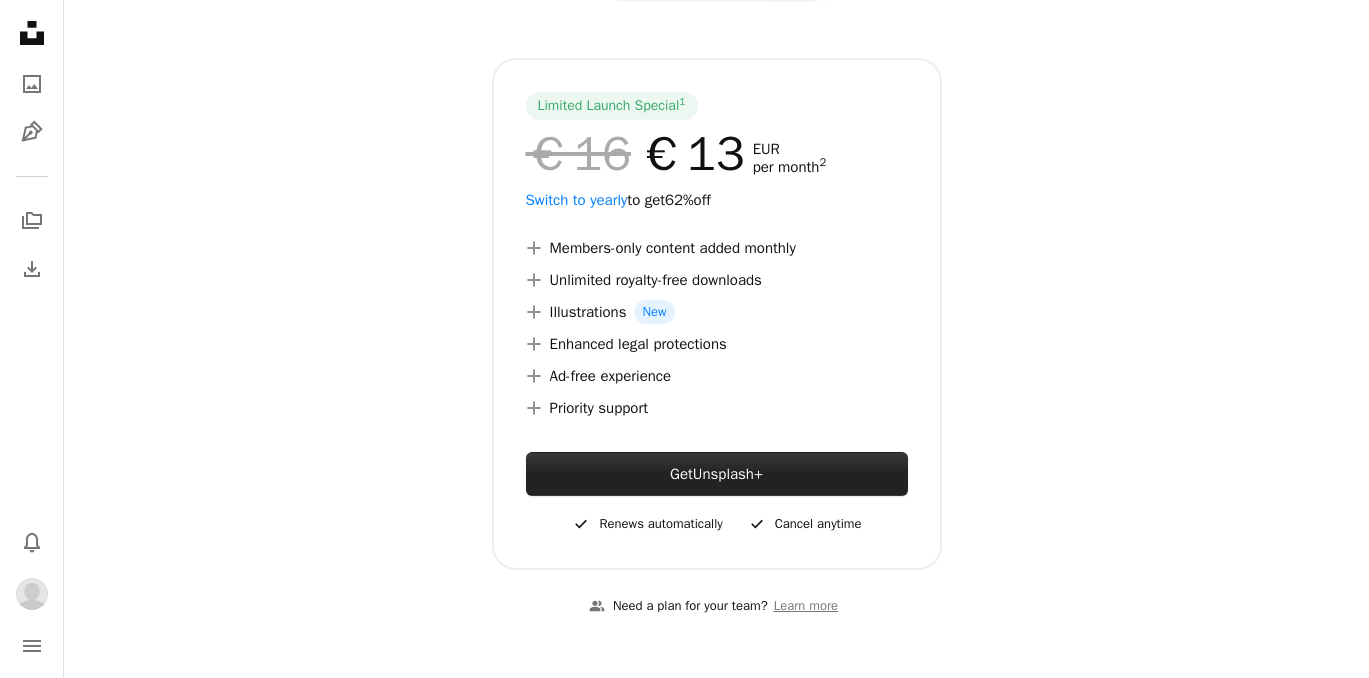 click on "Unsplash+" at bounding box center [728, 474] 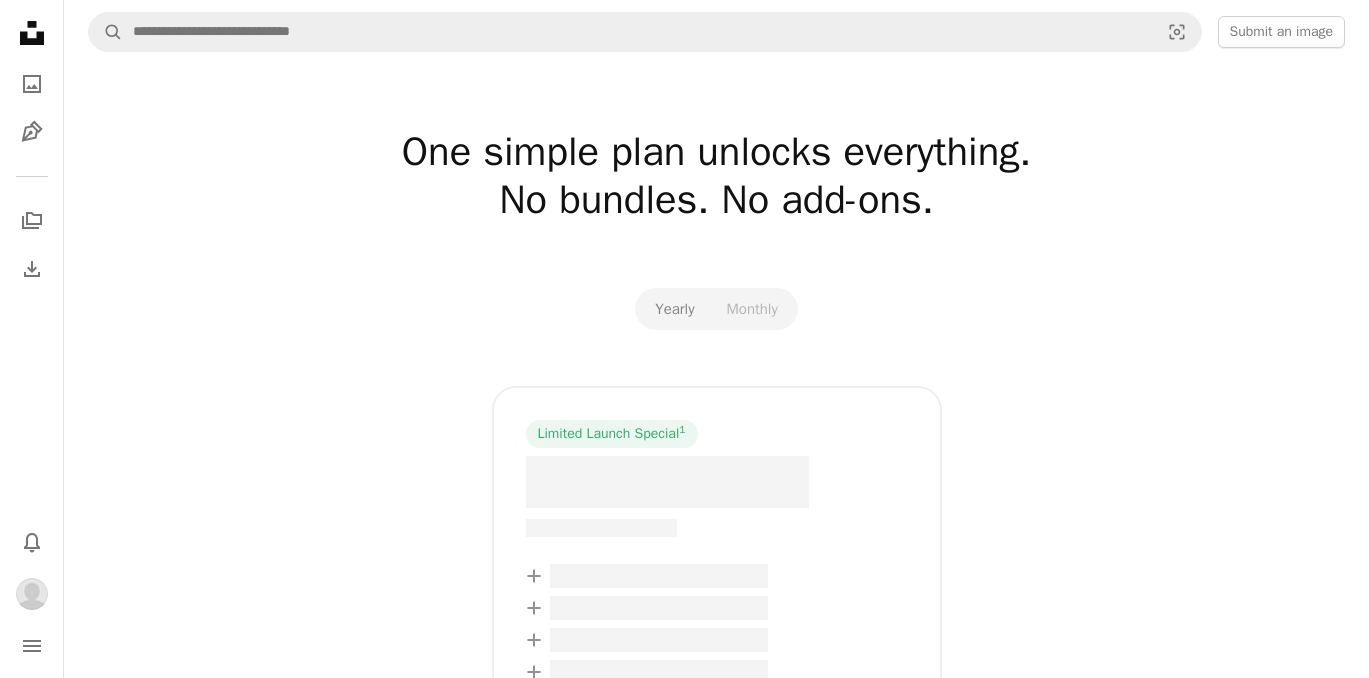 scroll, scrollTop: 0, scrollLeft: 0, axis: both 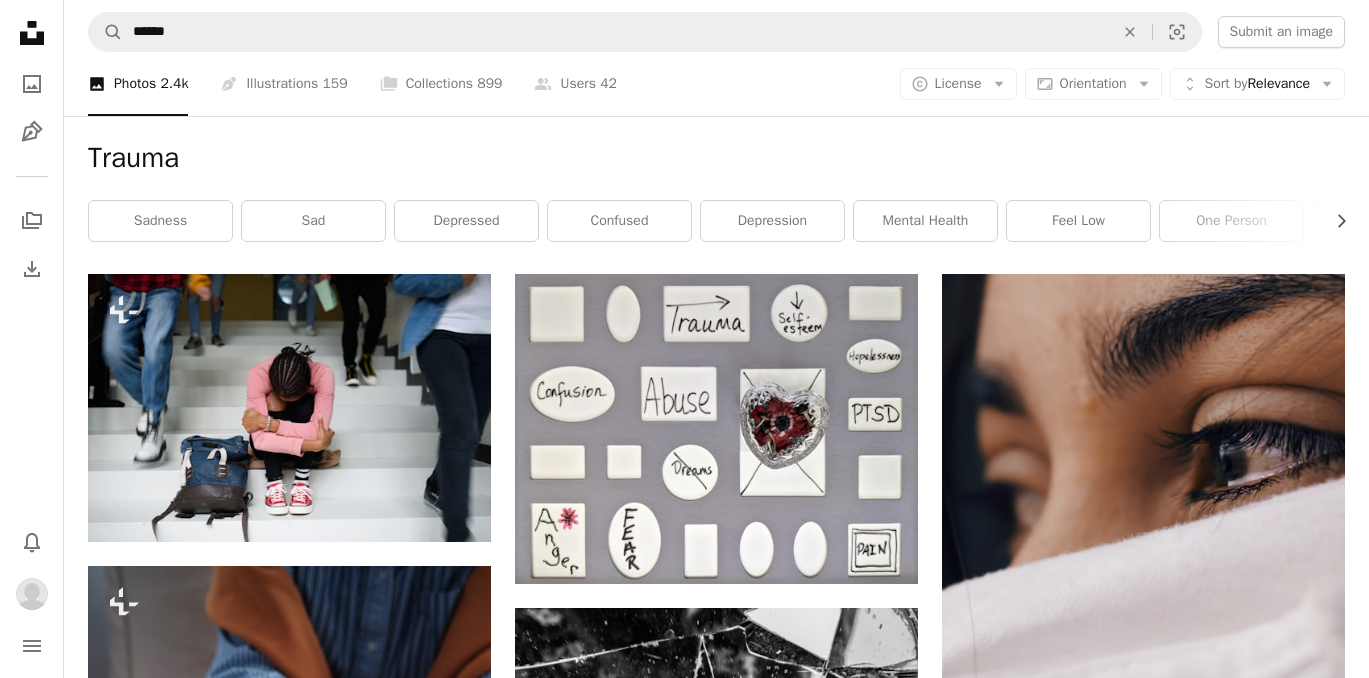 click 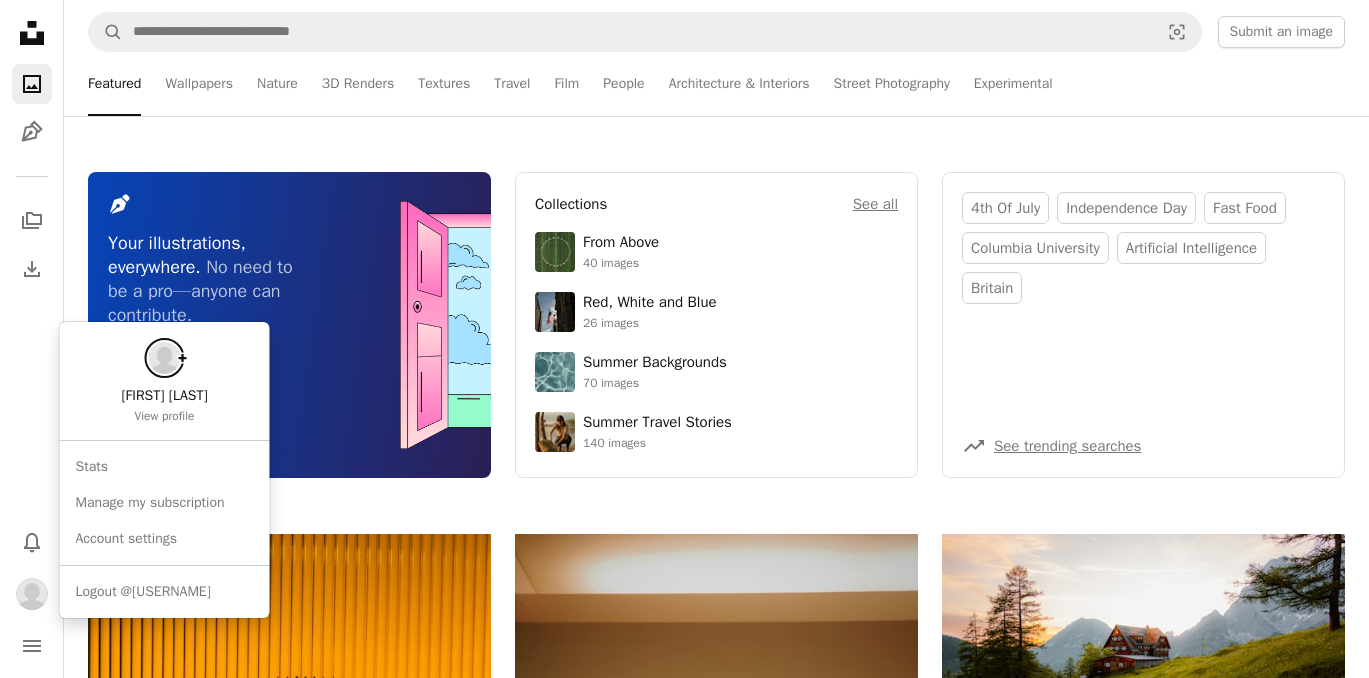 click at bounding box center (32, 594) 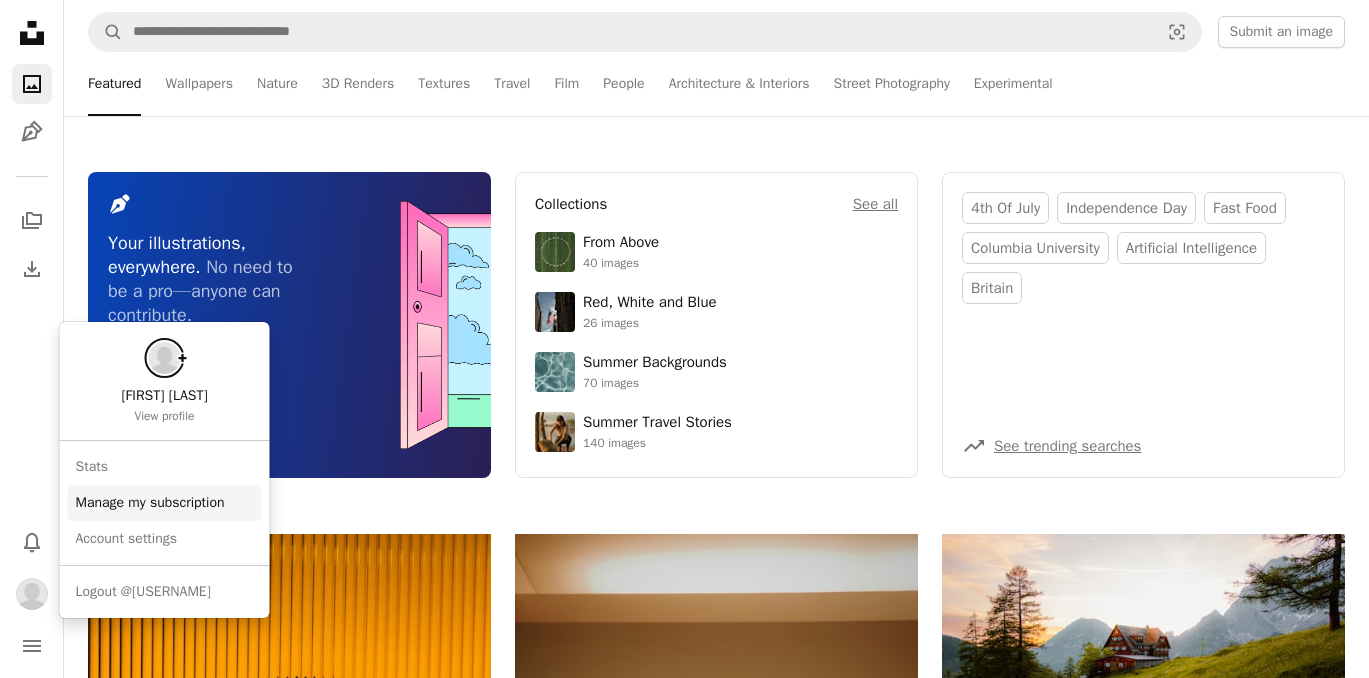 click on "Manage my subscription" at bounding box center [165, 503] 